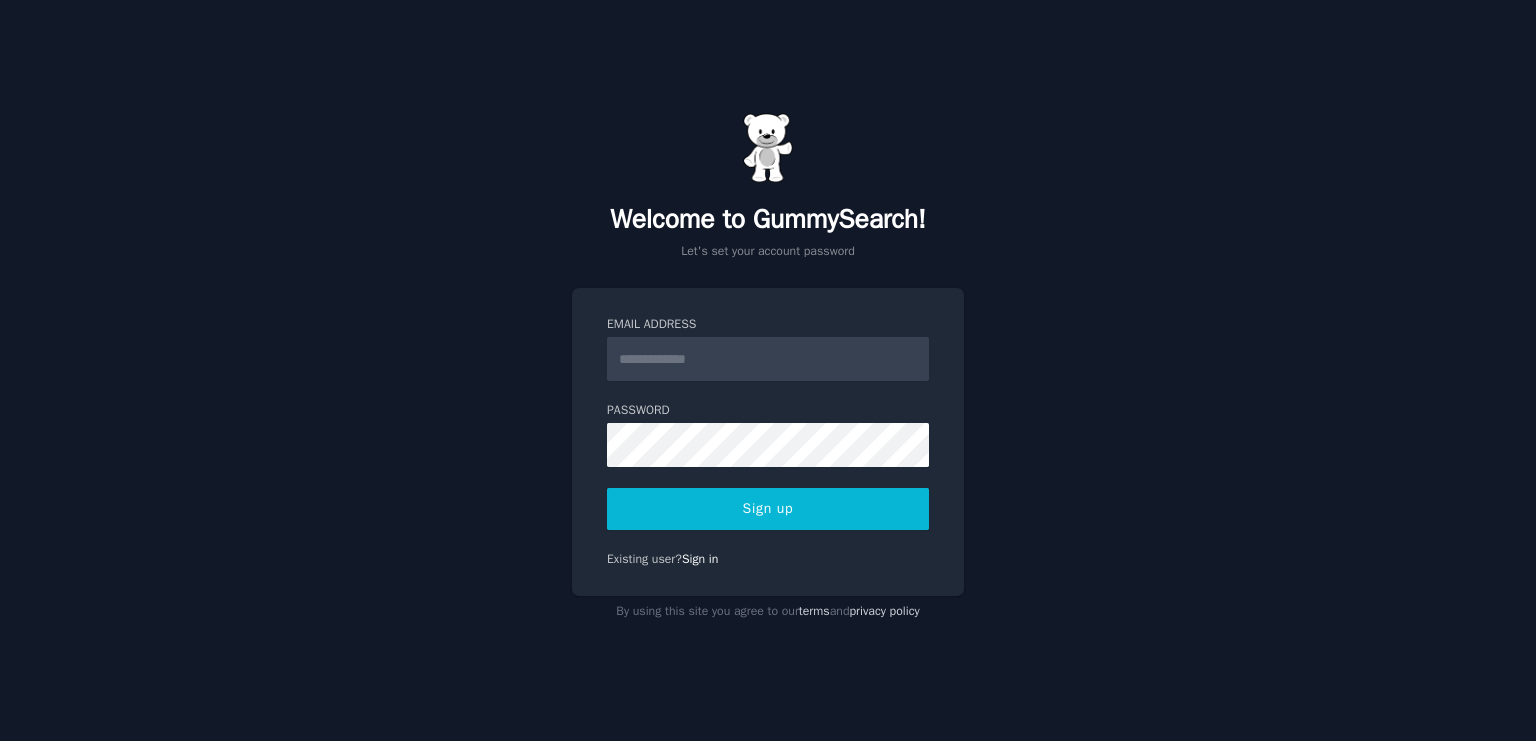 scroll, scrollTop: 0, scrollLeft: 0, axis: both 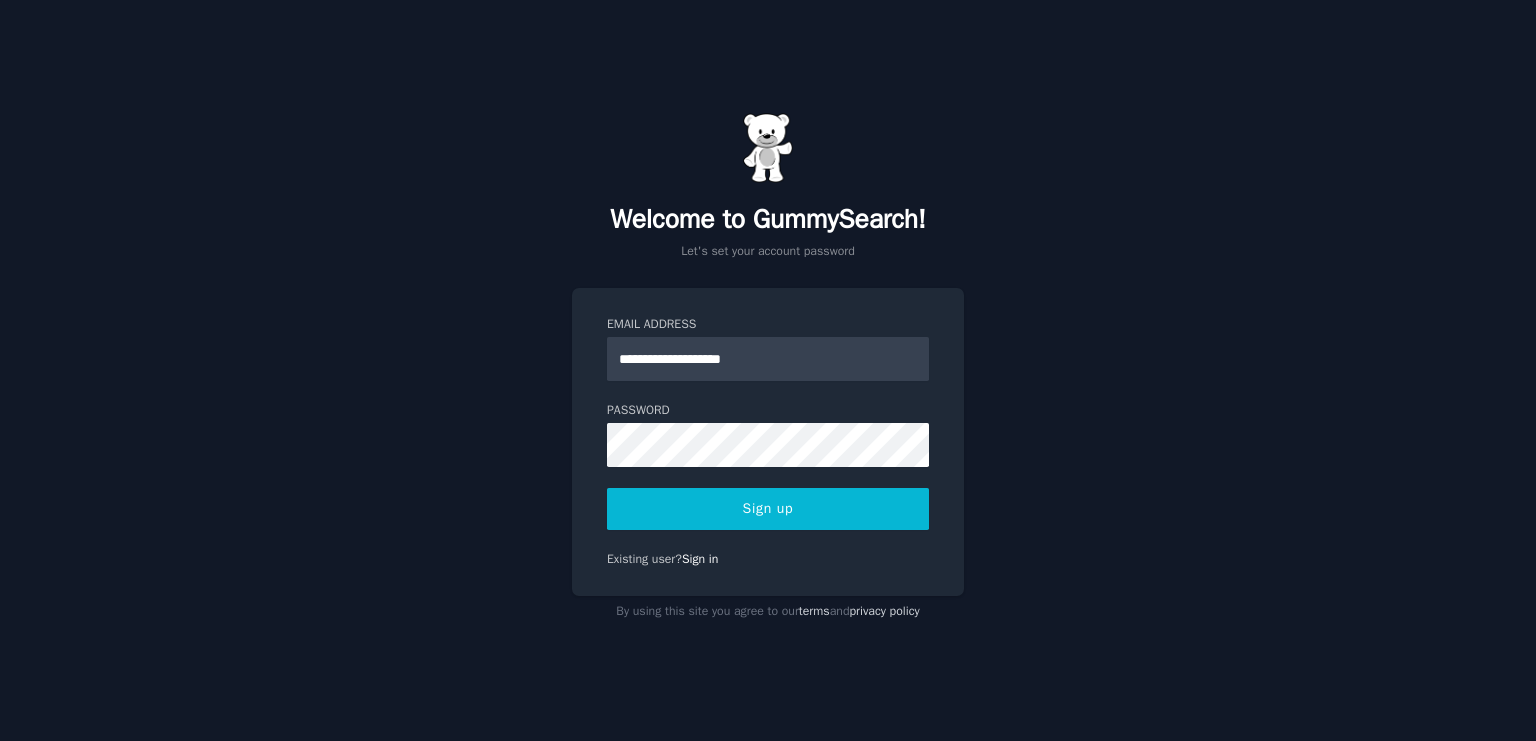 click on "Sign up" at bounding box center [768, 509] 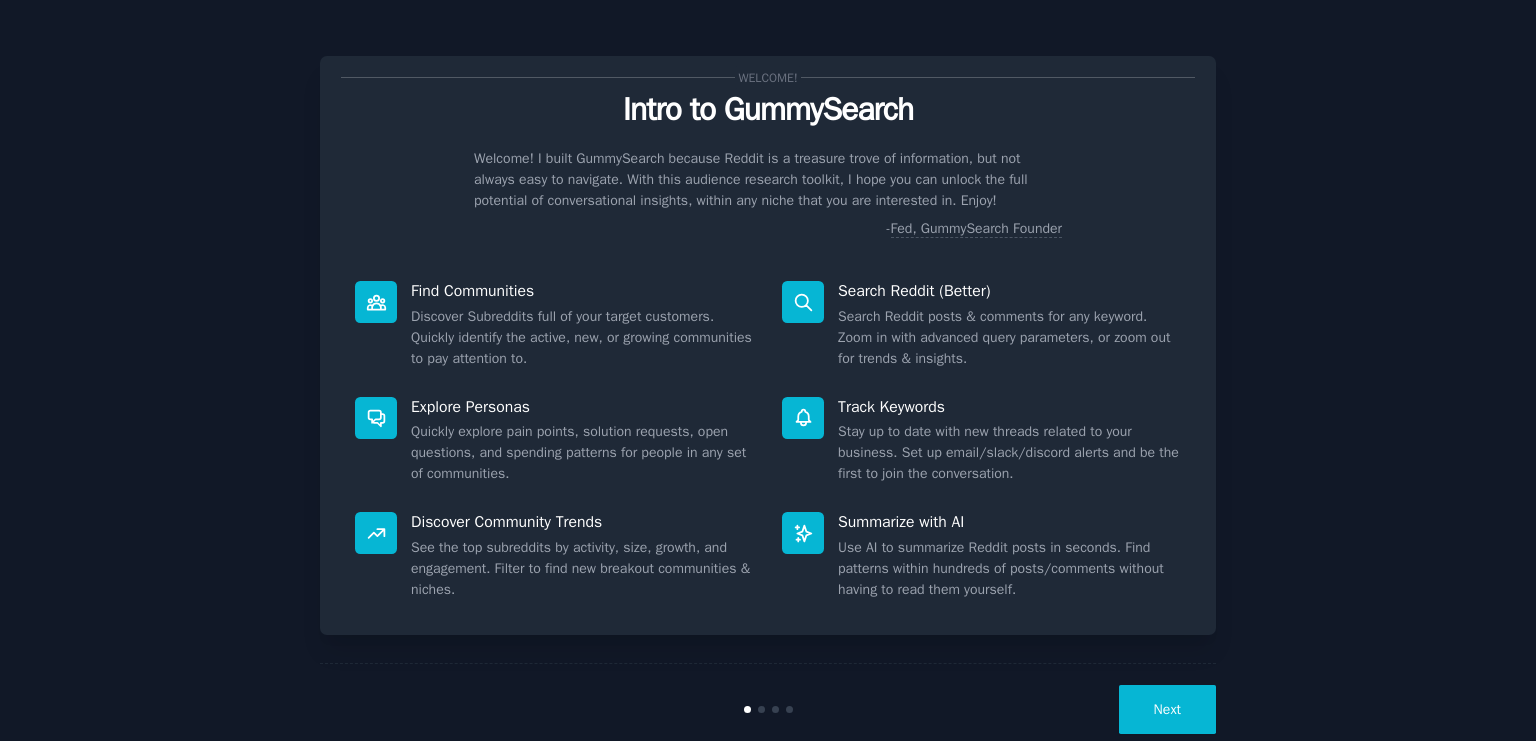 scroll, scrollTop: 0, scrollLeft: 0, axis: both 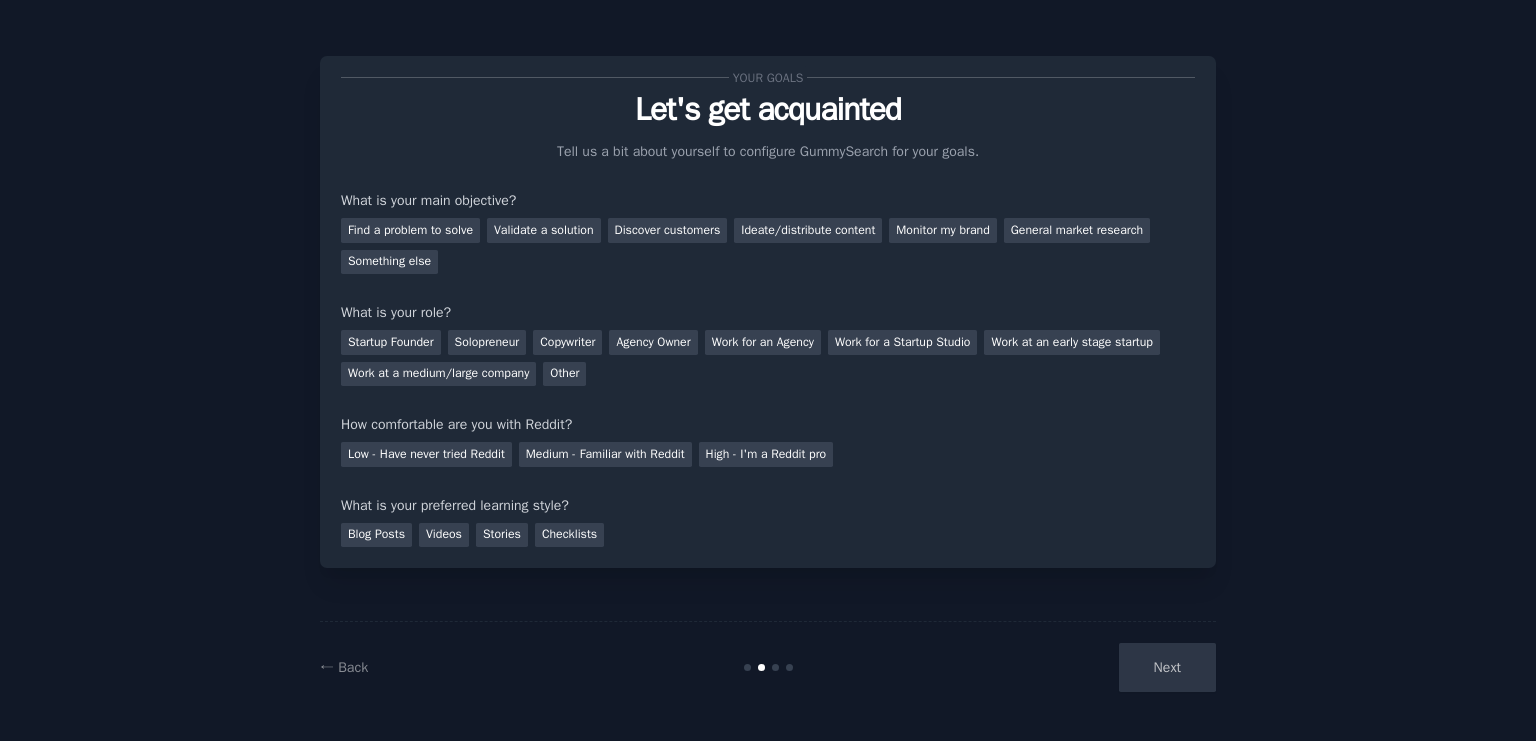 click on "Next" at bounding box center [1066, 667] 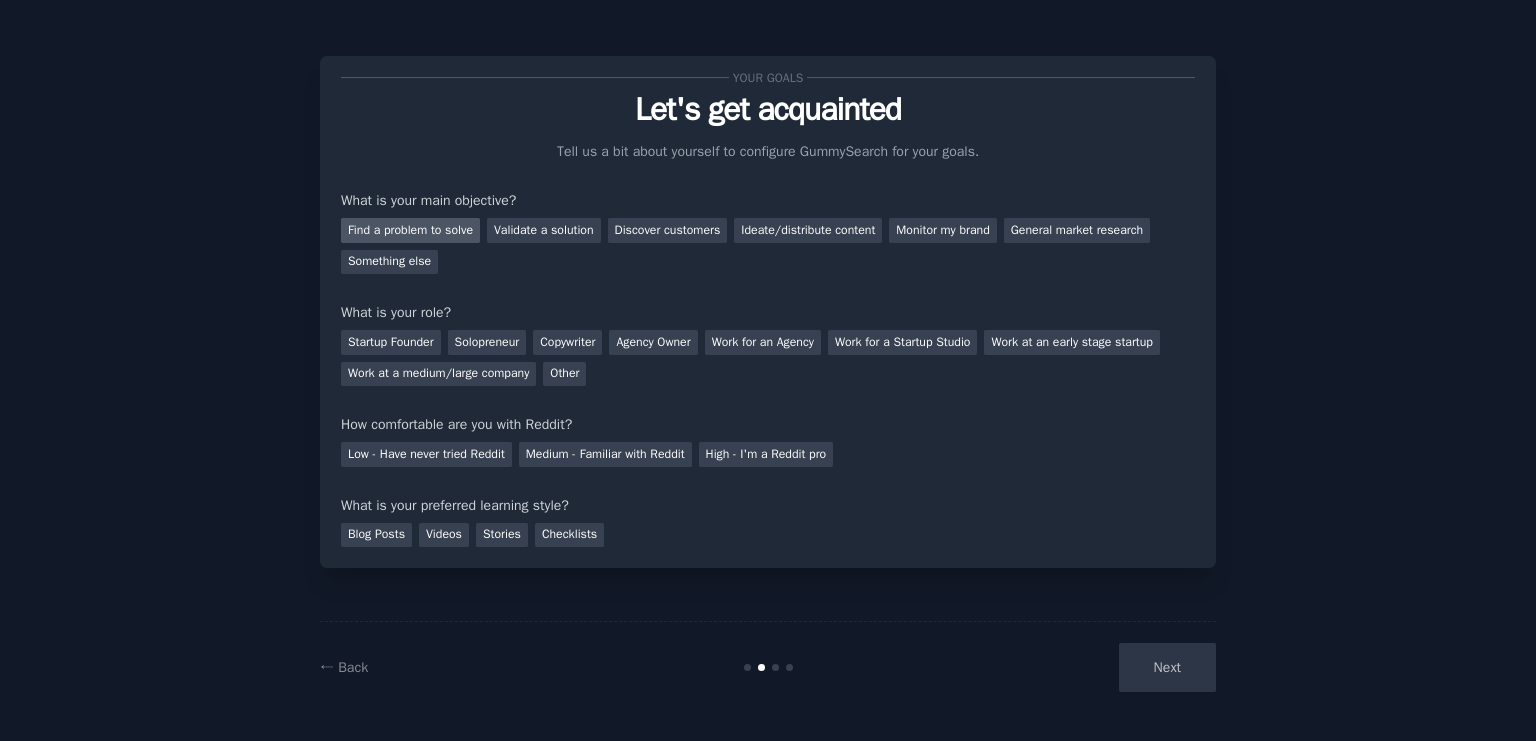 click on "Find a problem to solve" at bounding box center (410, 230) 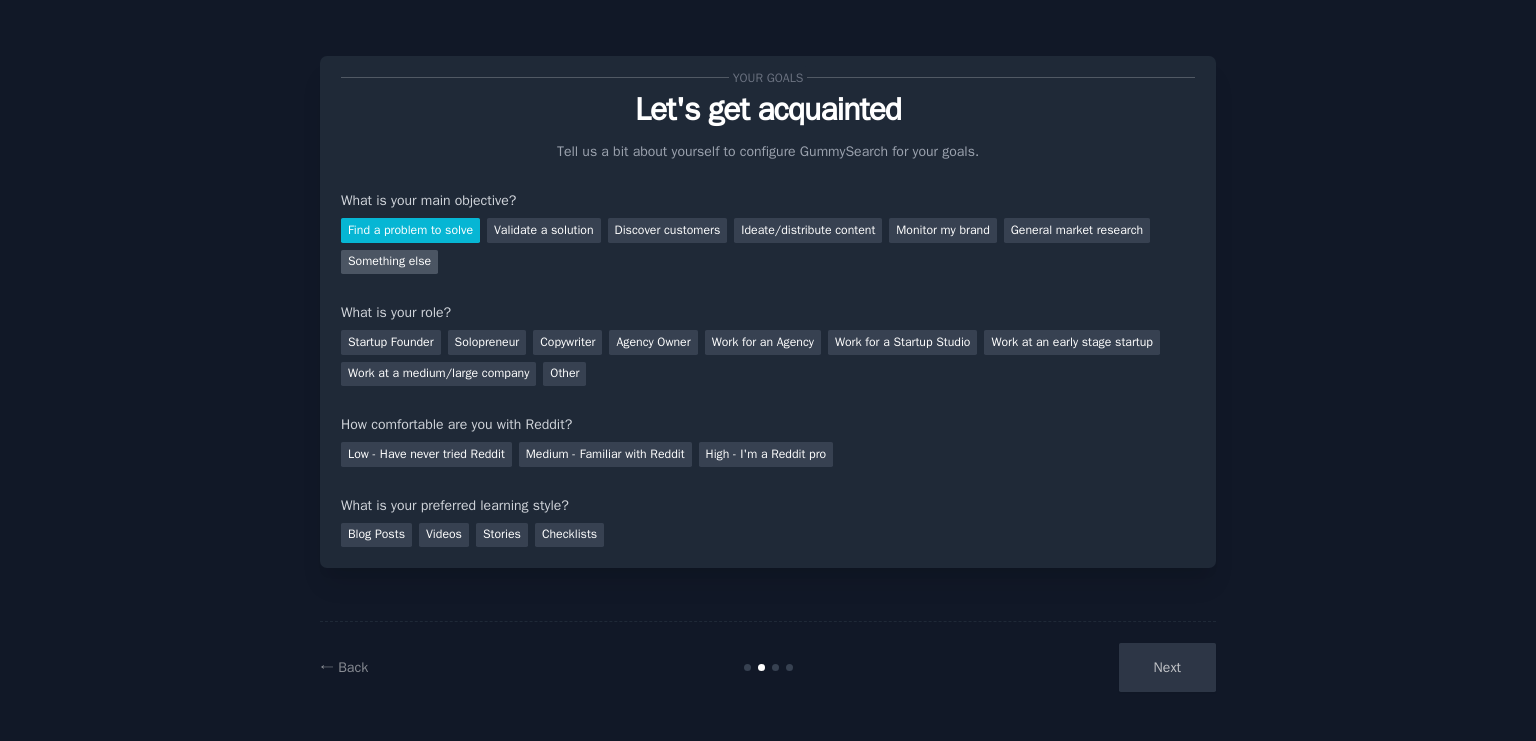 click on "Something else" at bounding box center (389, 262) 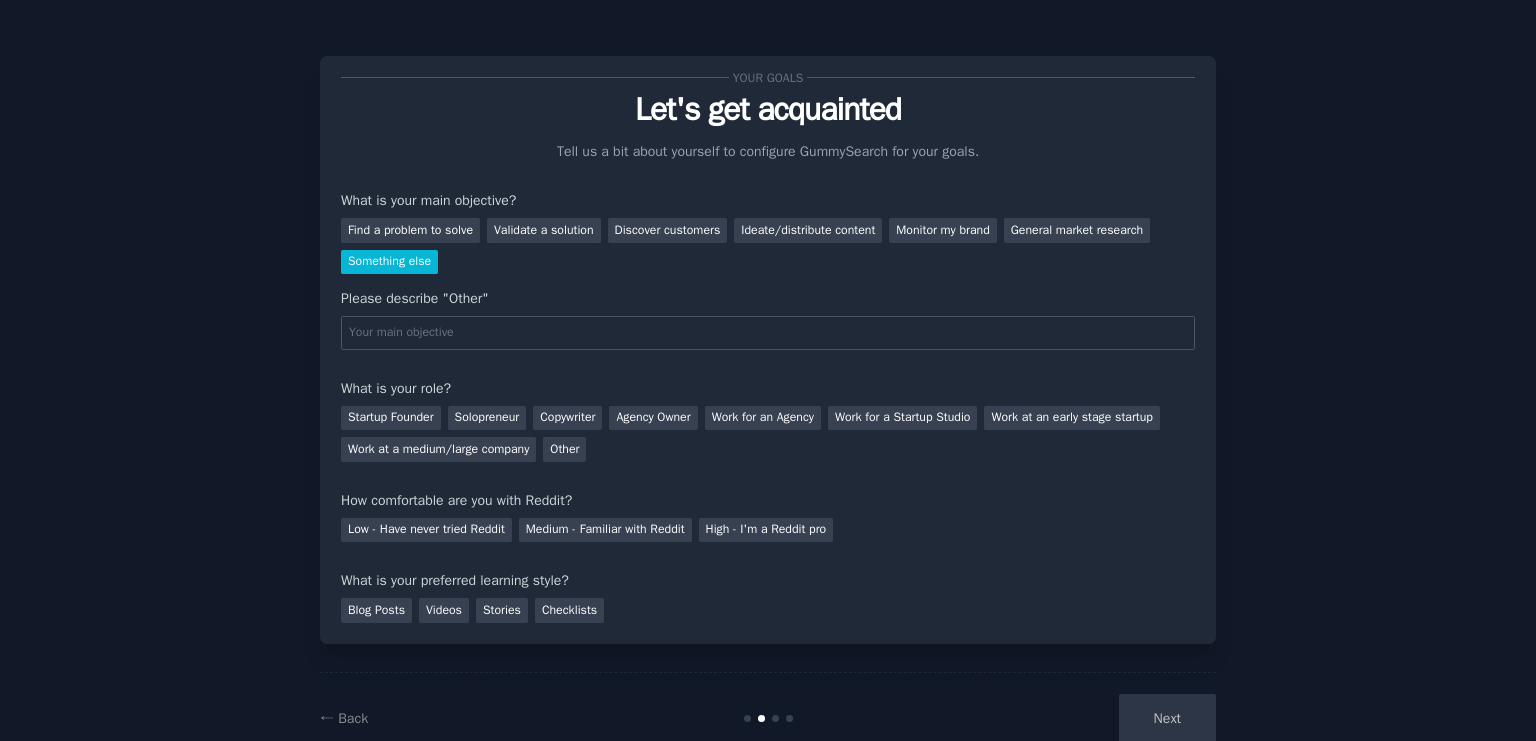 click on "Startup Founder Solopreneur Copywriter Agency Owner Work for an Agency Work for a Startup Studio Work at an early stage startup Work at a medium/large company Other" at bounding box center [768, 430] 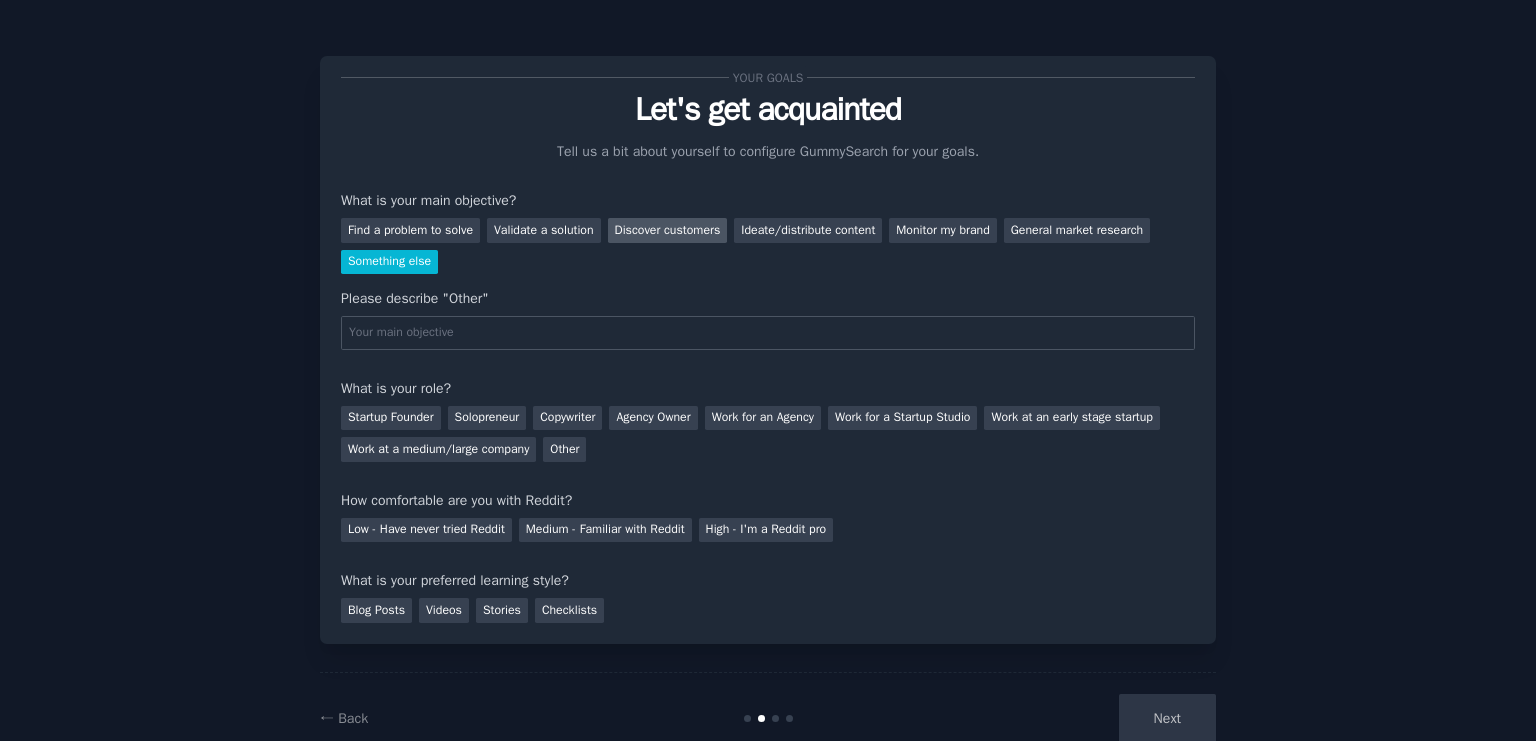 click on "Discover customers" at bounding box center (668, 230) 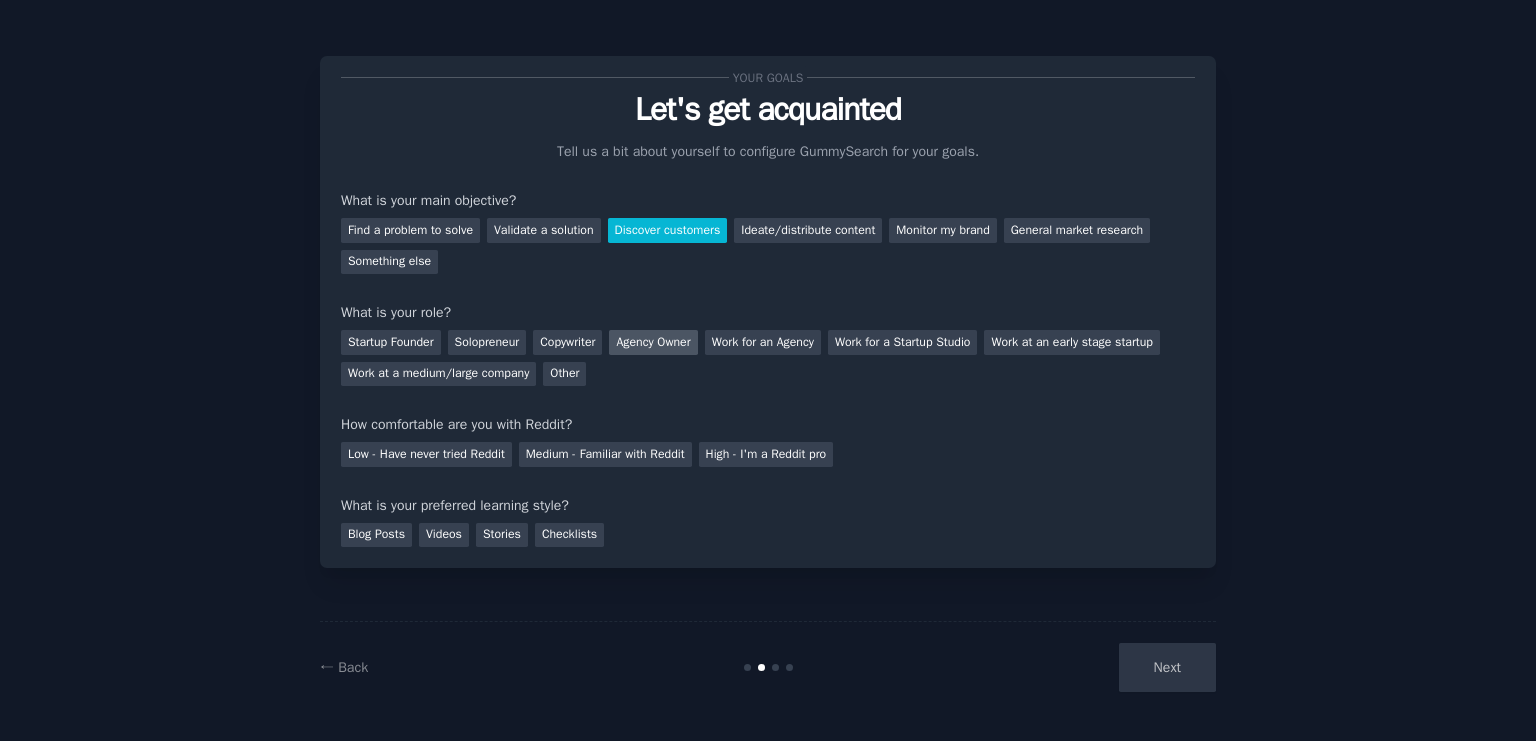 click on "Agency Owner" at bounding box center (653, 342) 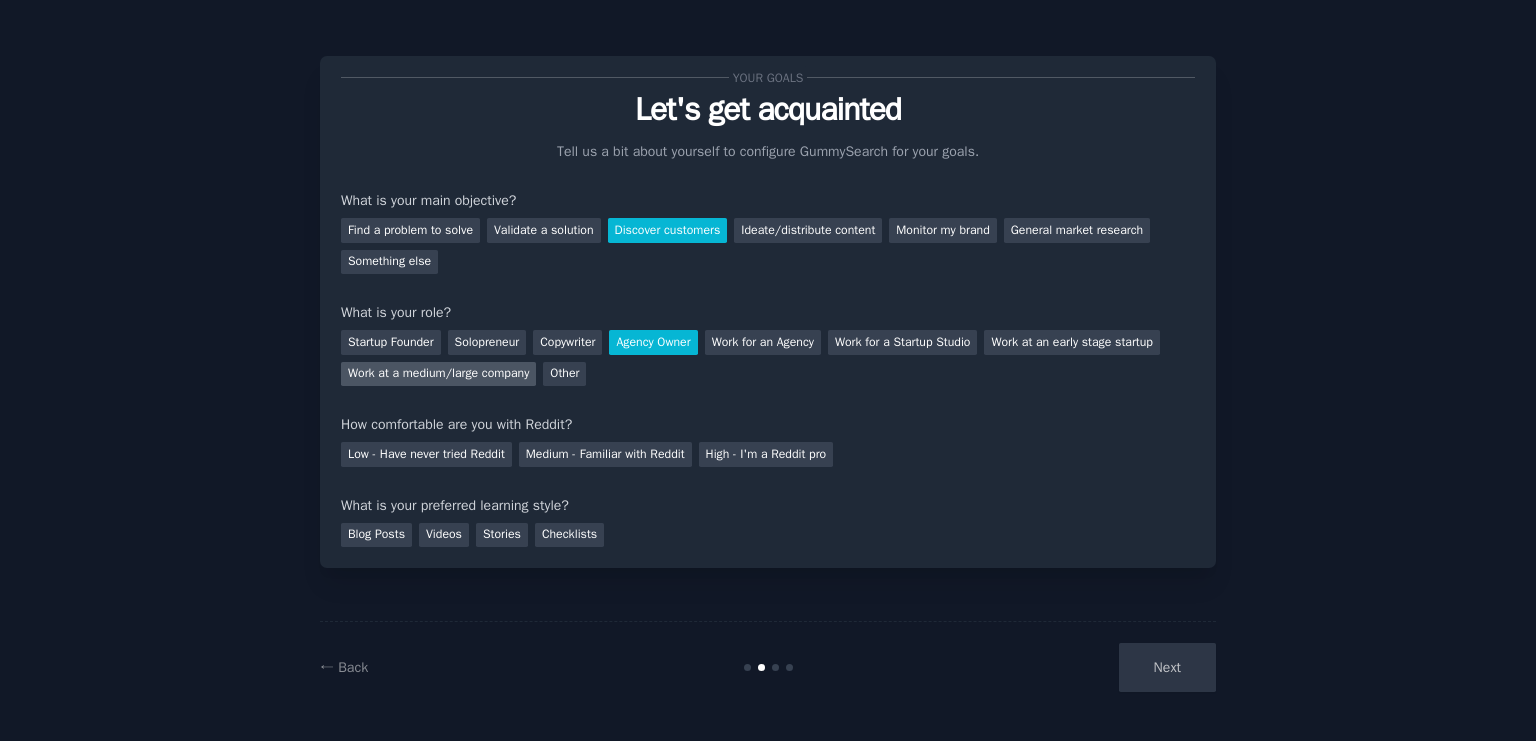 click on "Work at a medium/large company" at bounding box center [438, 374] 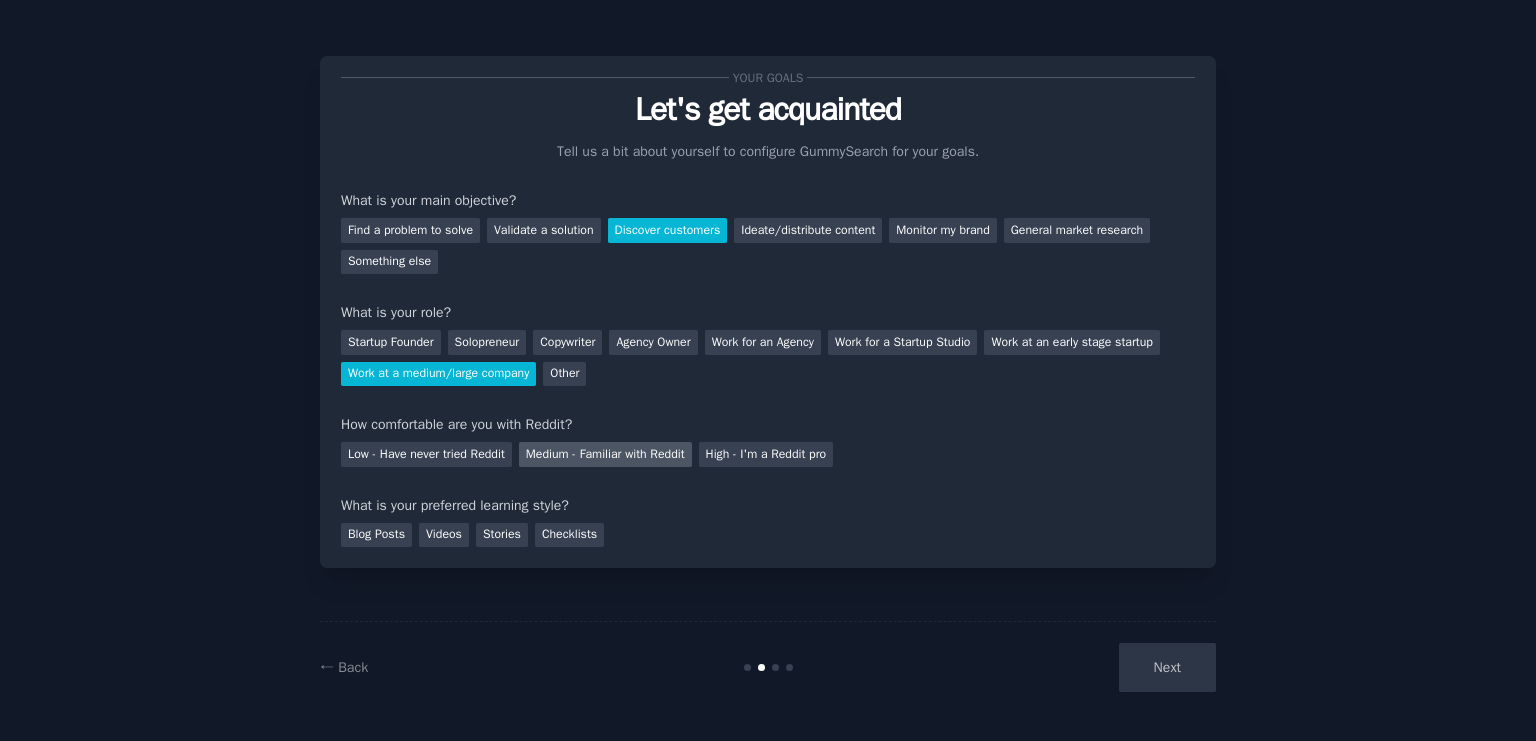 click on "Medium - Familiar with Reddit" at bounding box center (605, 454) 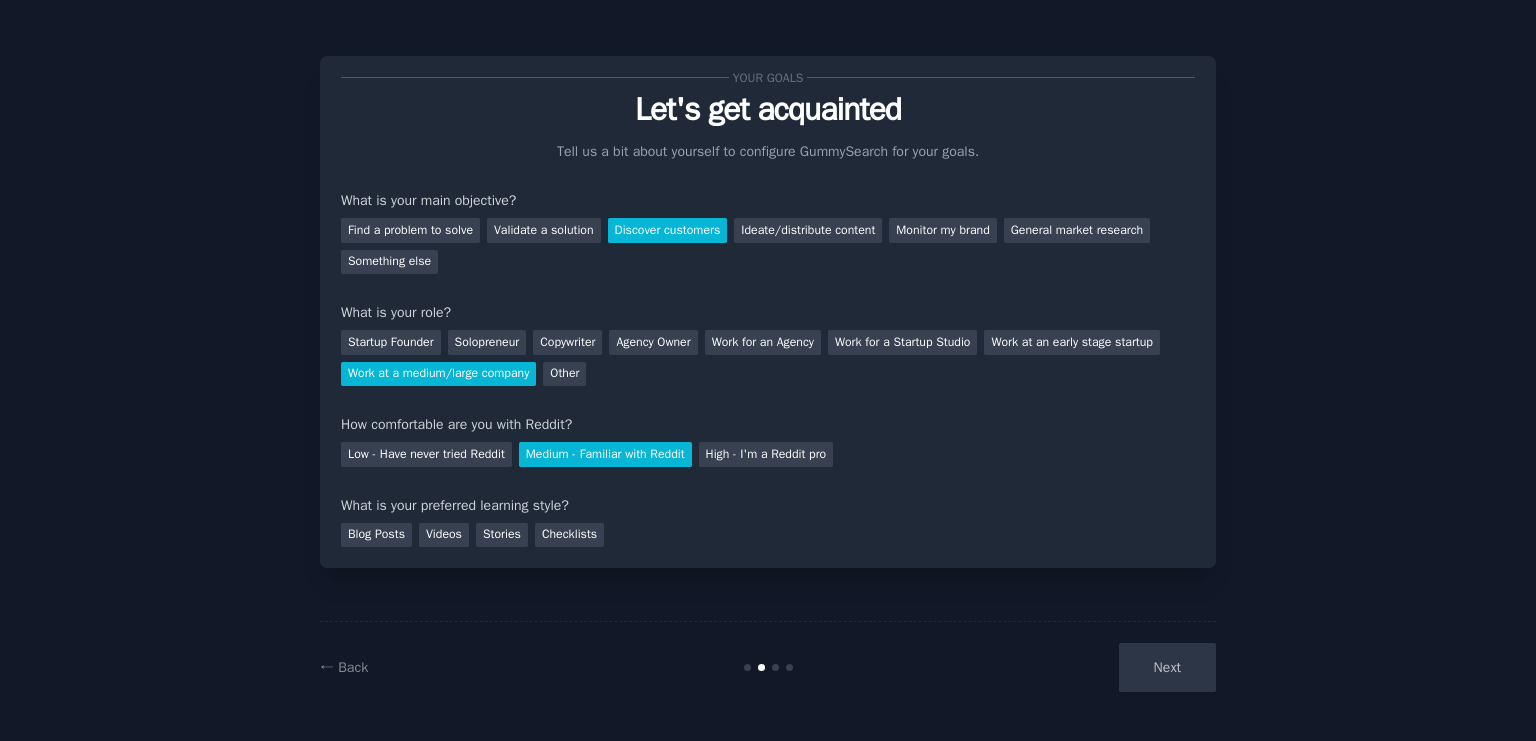 click on "Next" at bounding box center (1066, 667) 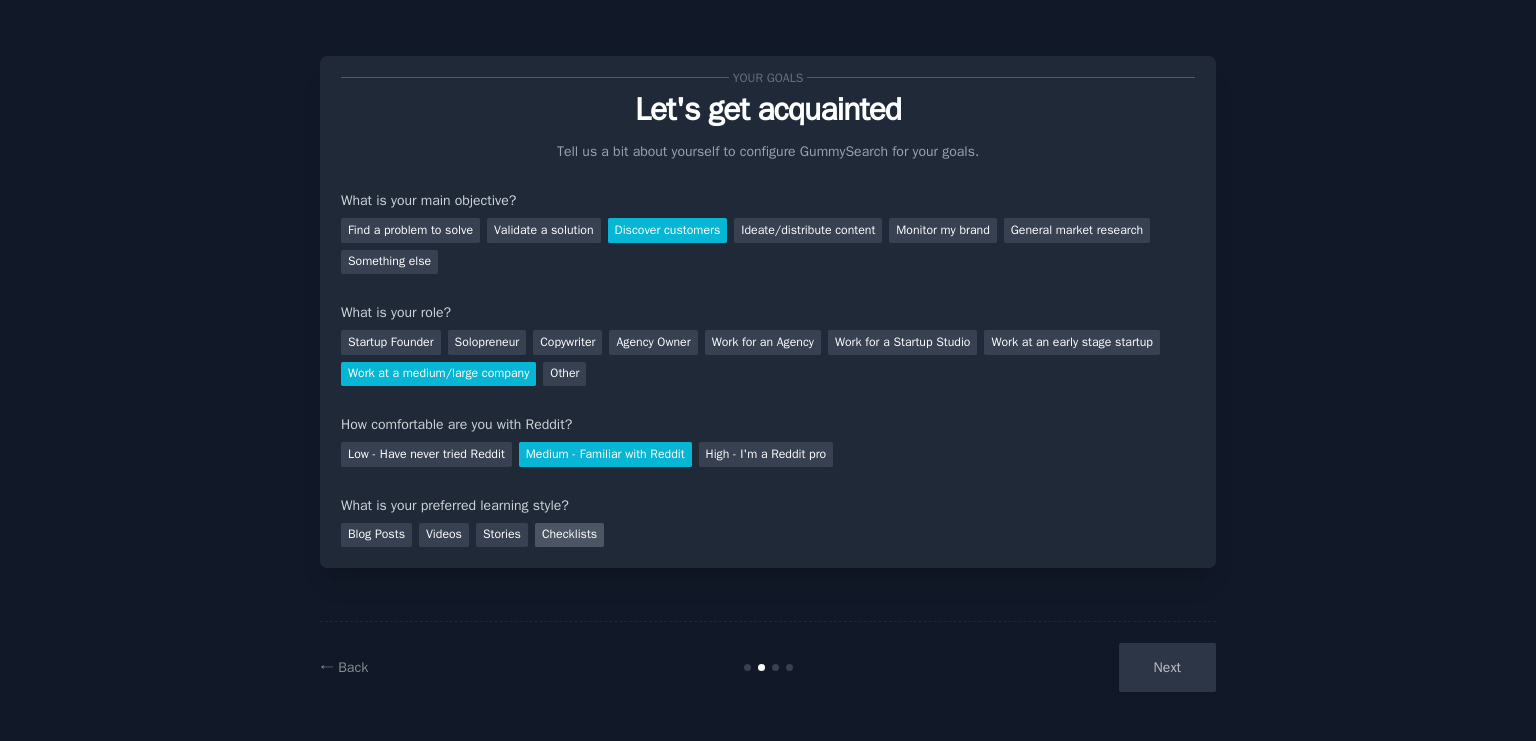 click on "Checklists" at bounding box center (569, 535) 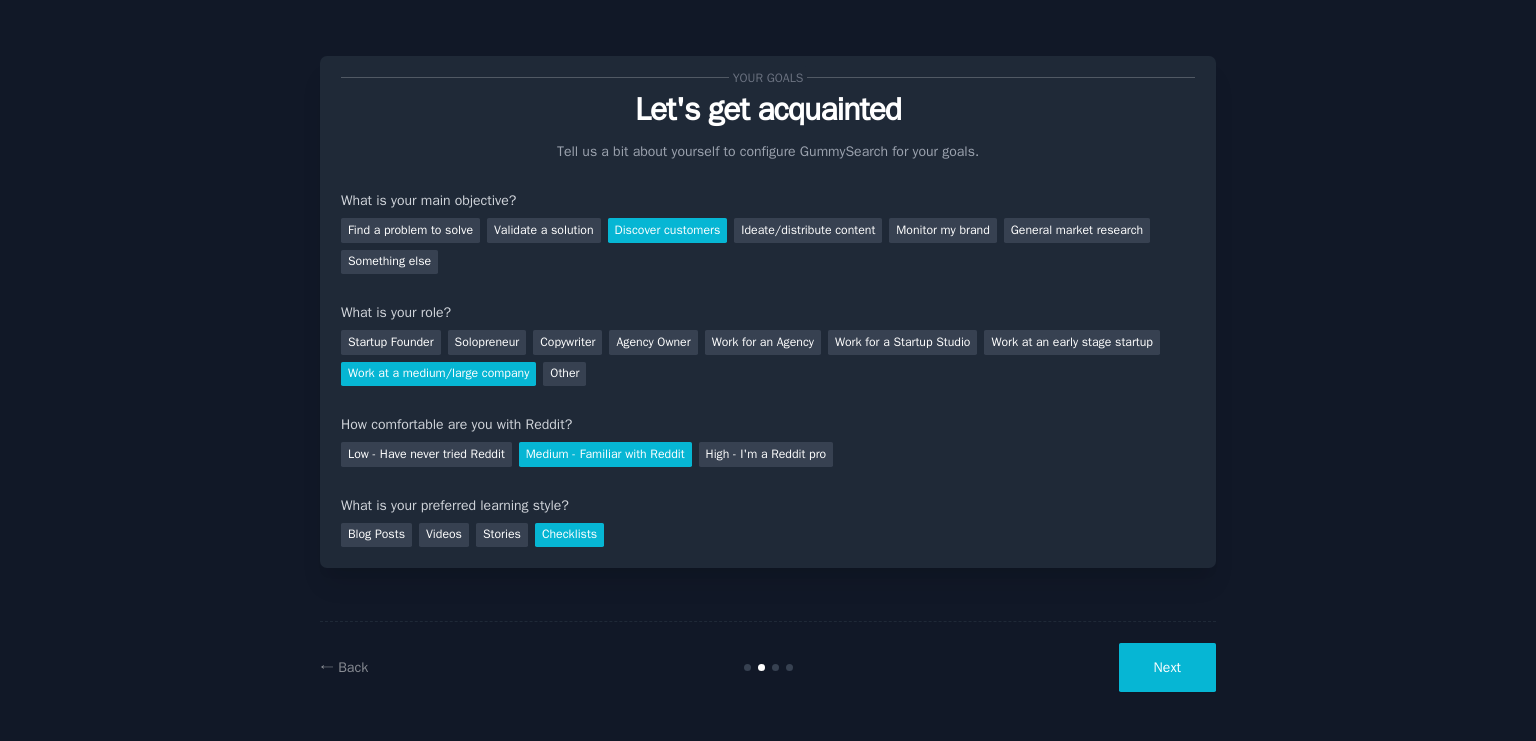 click on "Next" at bounding box center (1167, 667) 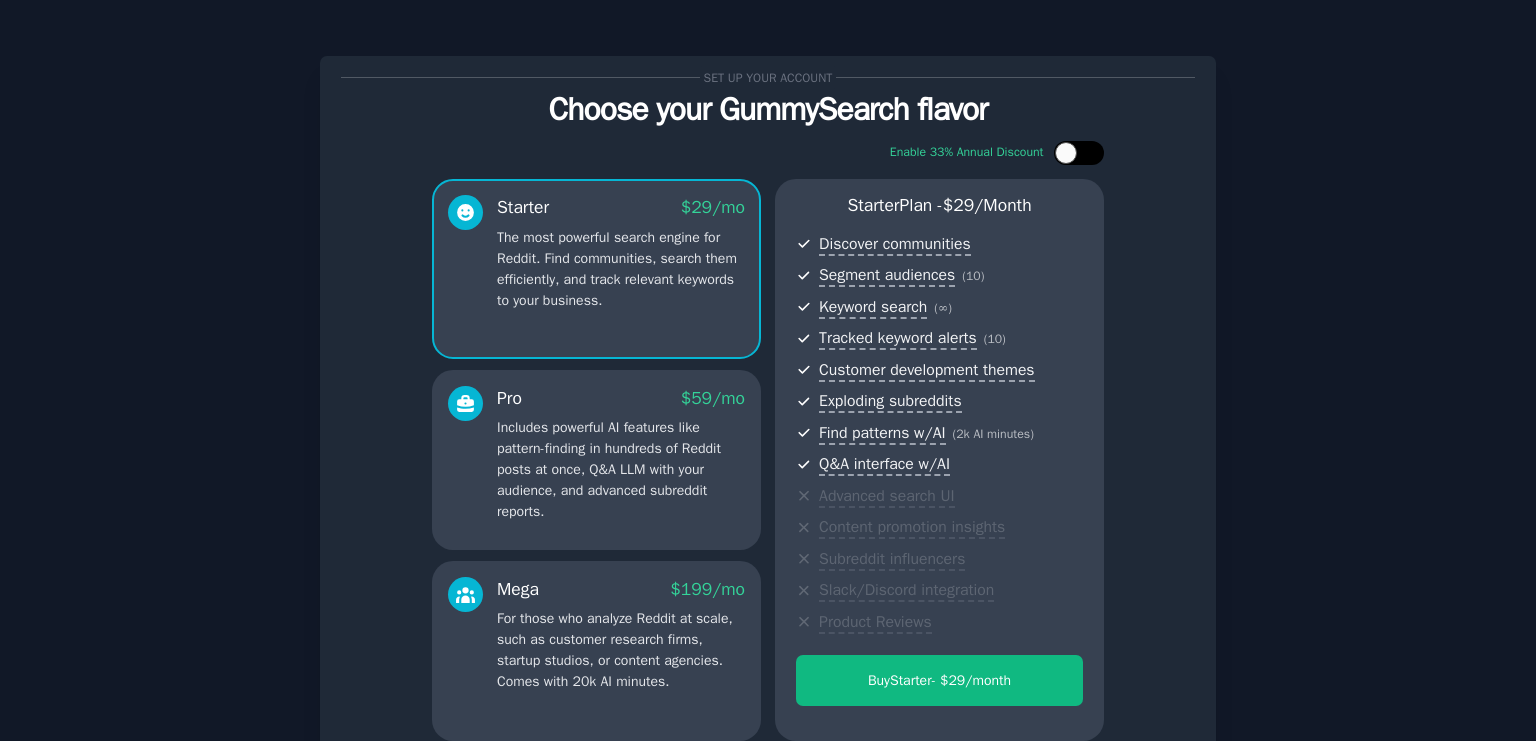 click at bounding box center [1066, 153] 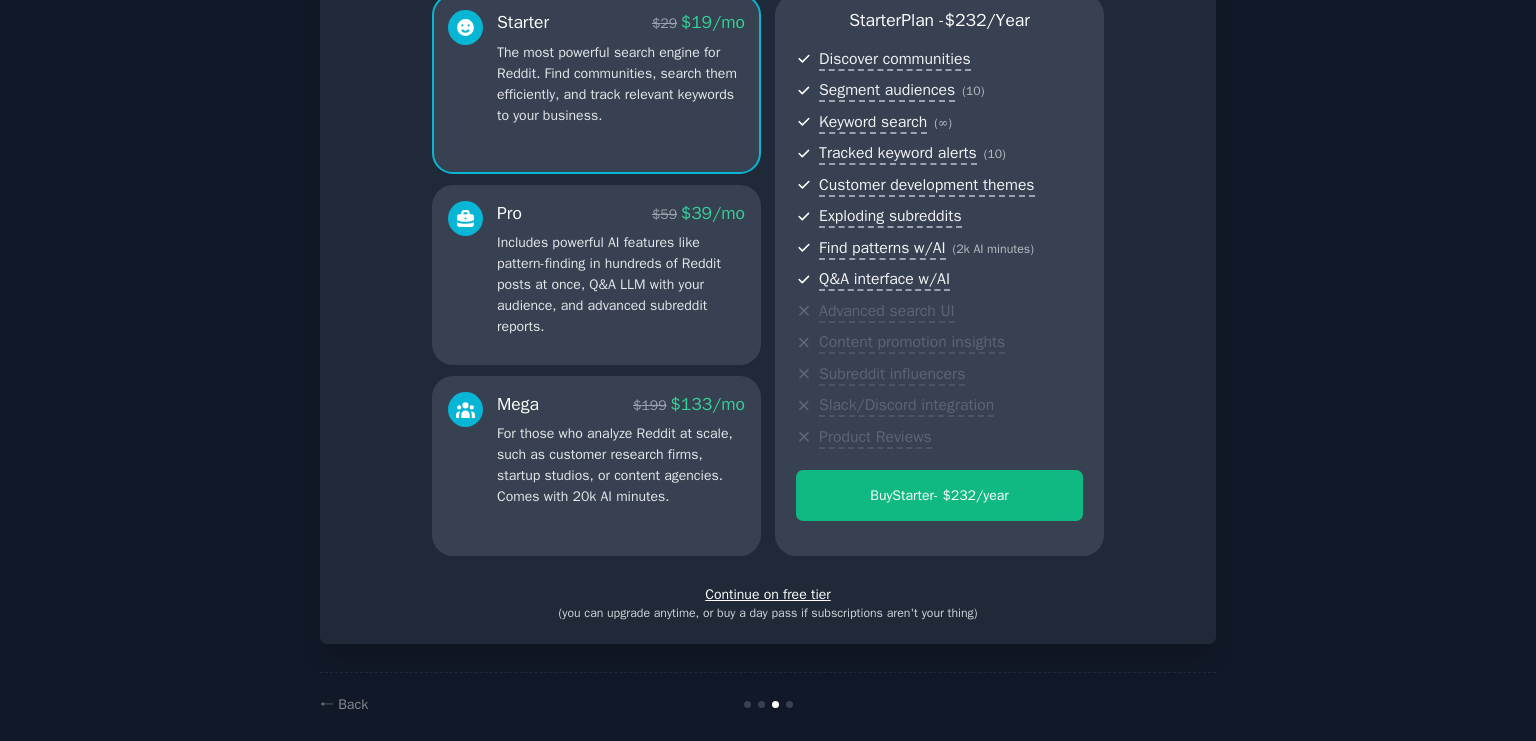 scroll, scrollTop: 206, scrollLeft: 0, axis: vertical 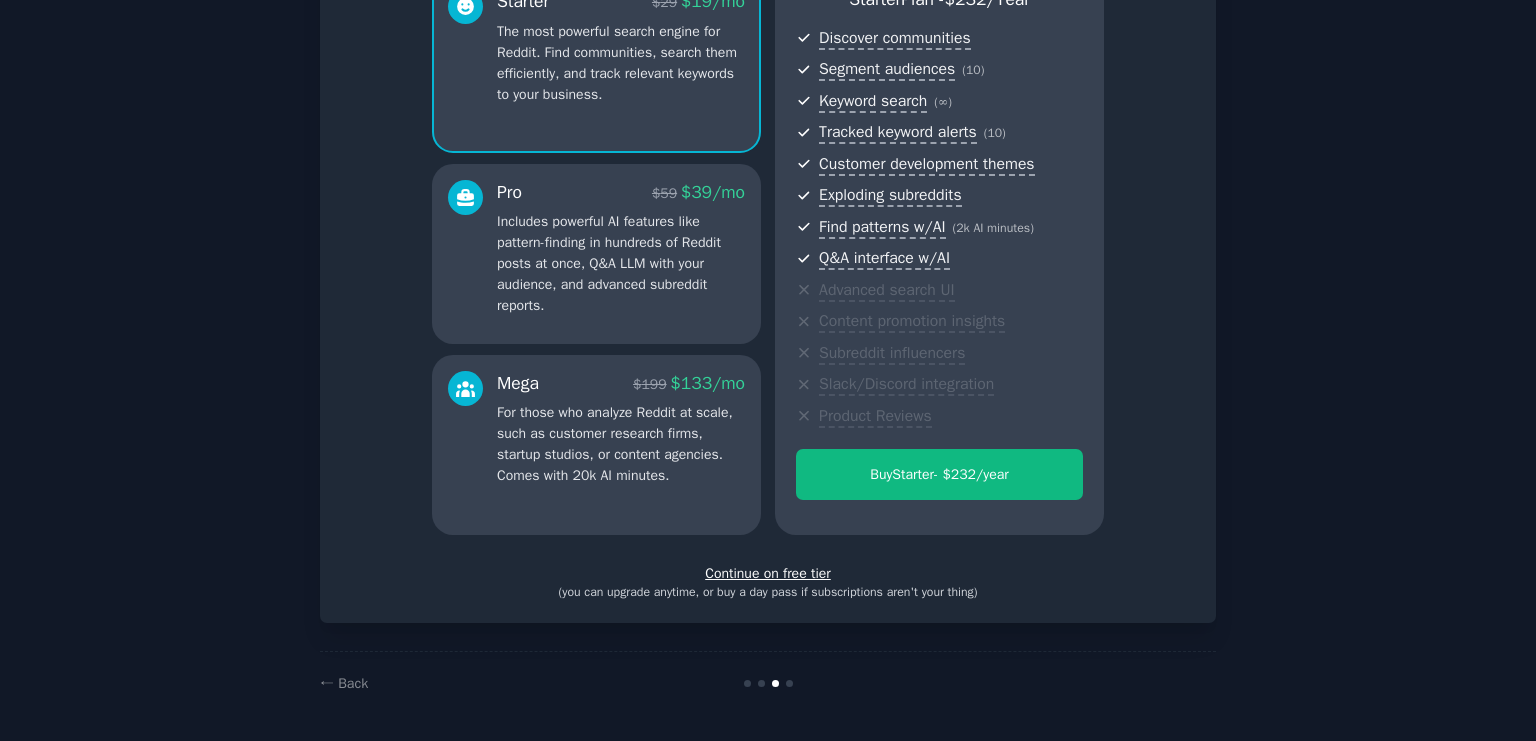 click on "Continue on free tier" at bounding box center (768, 573) 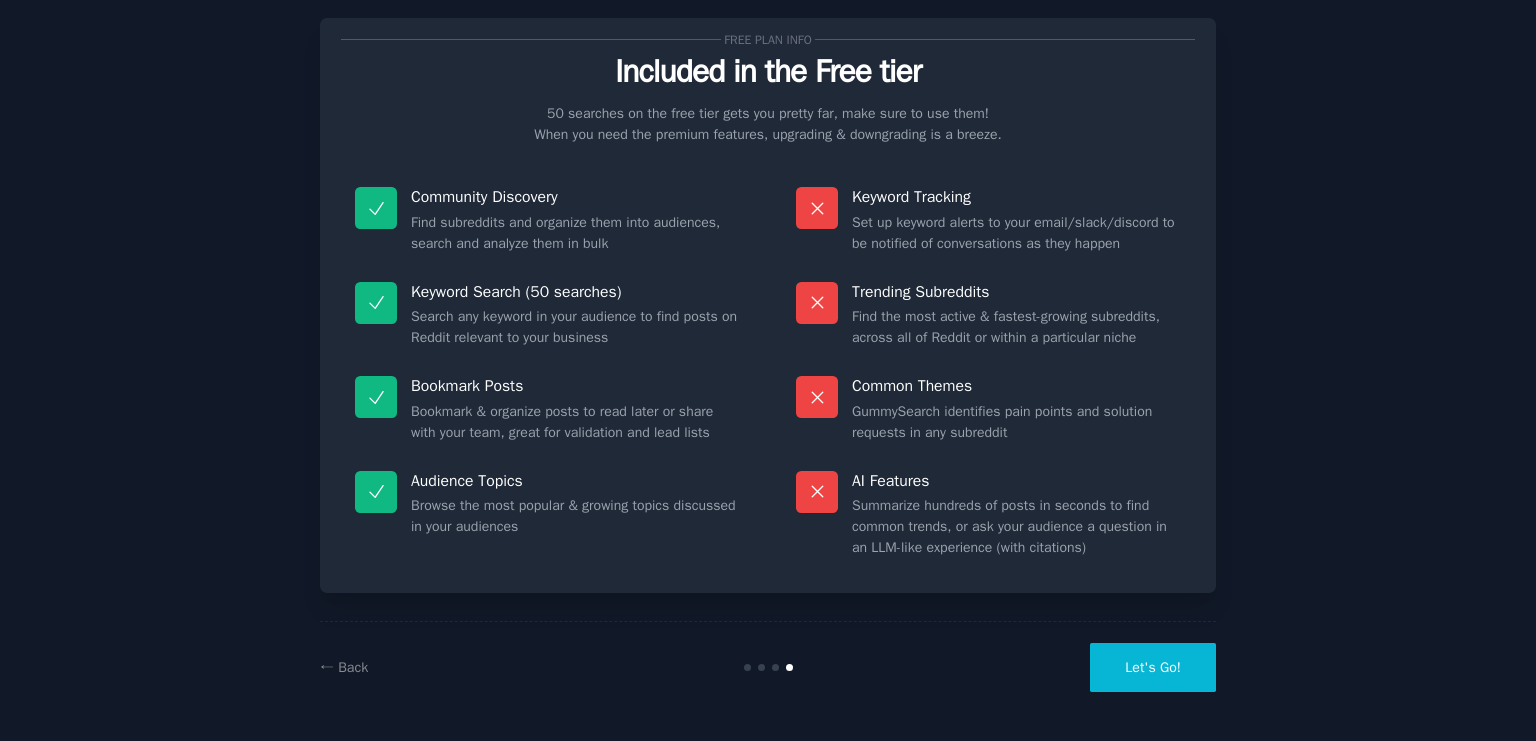 scroll, scrollTop: 100, scrollLeft: 0, axis: vertical 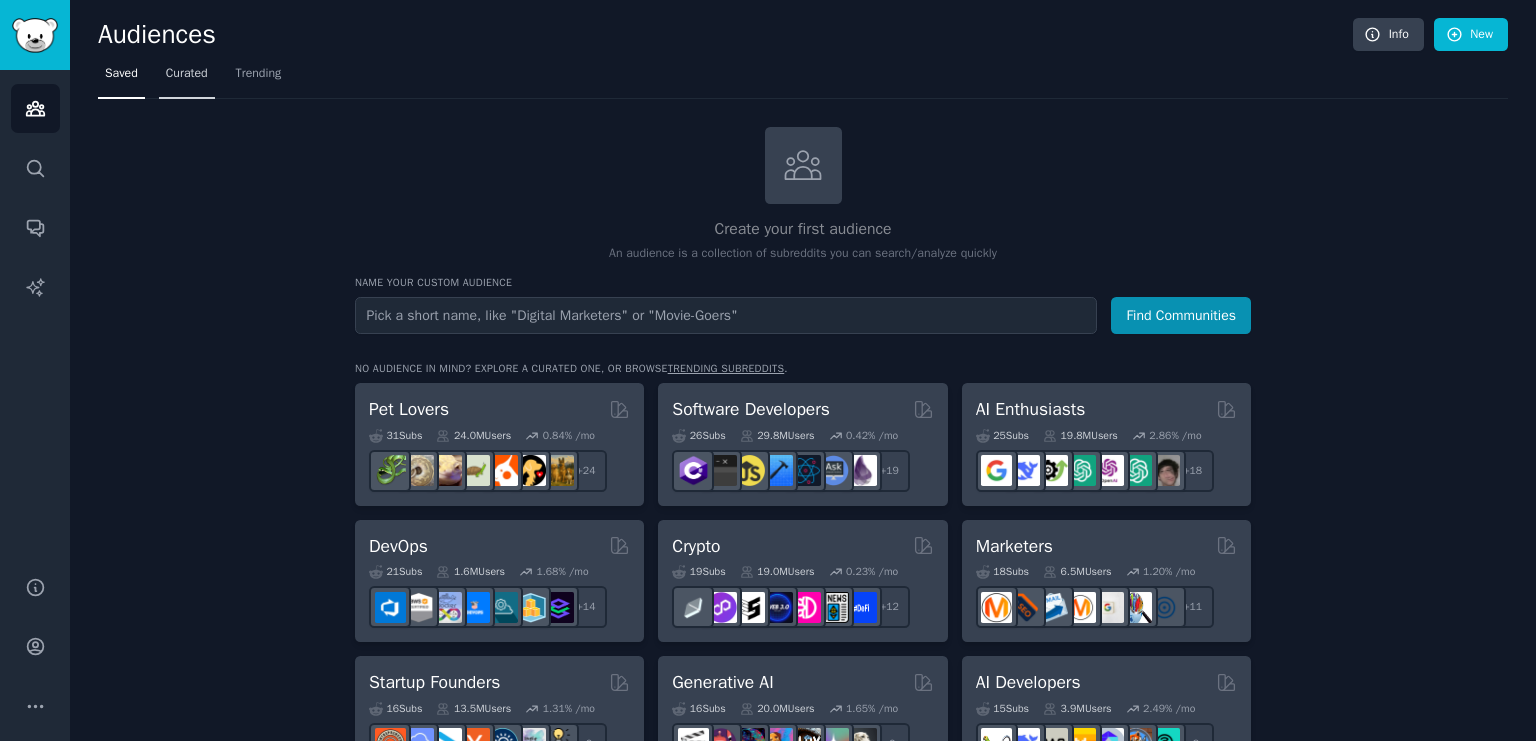 click on "Curated" at bounding box center (187, 74) 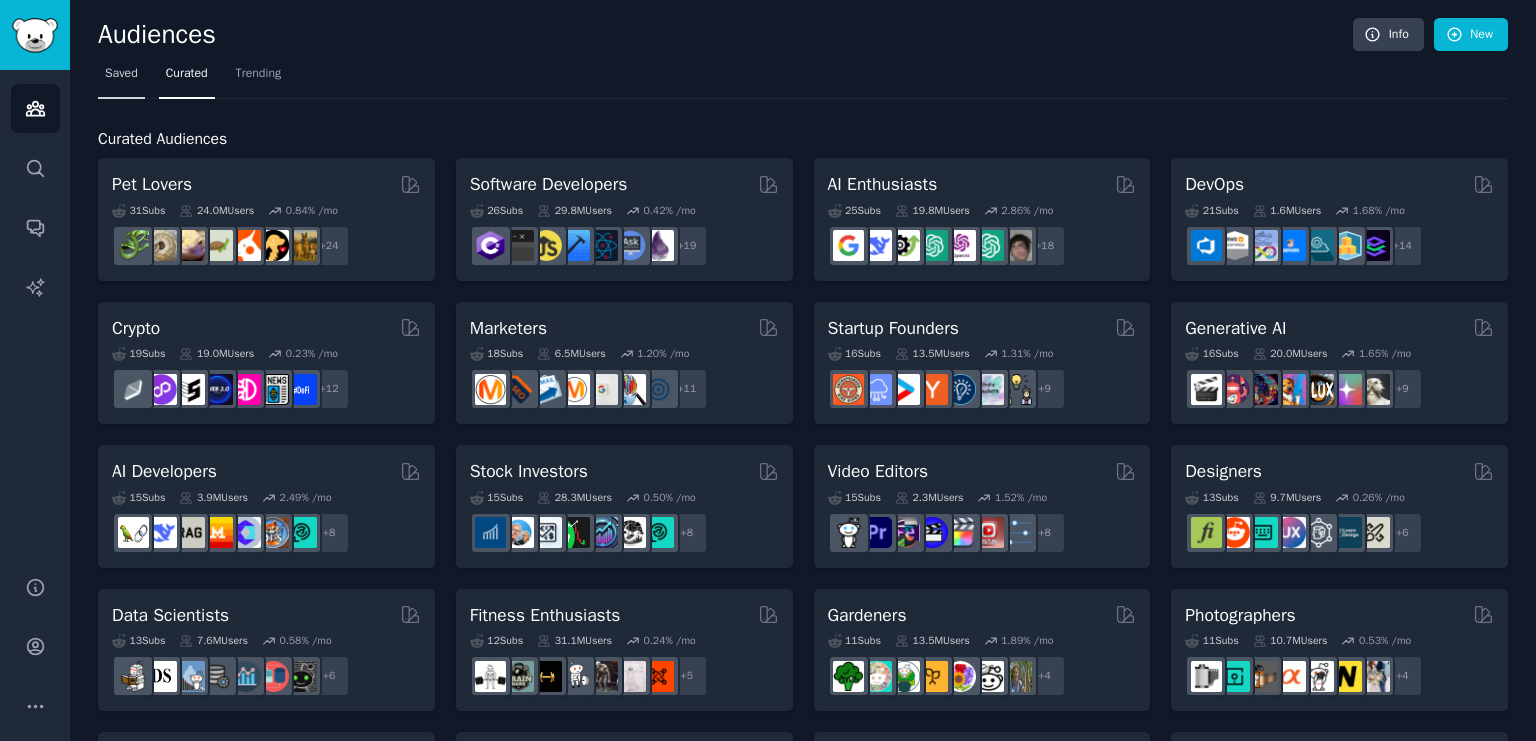 click on "Saved" at bounding box center [121, 74] 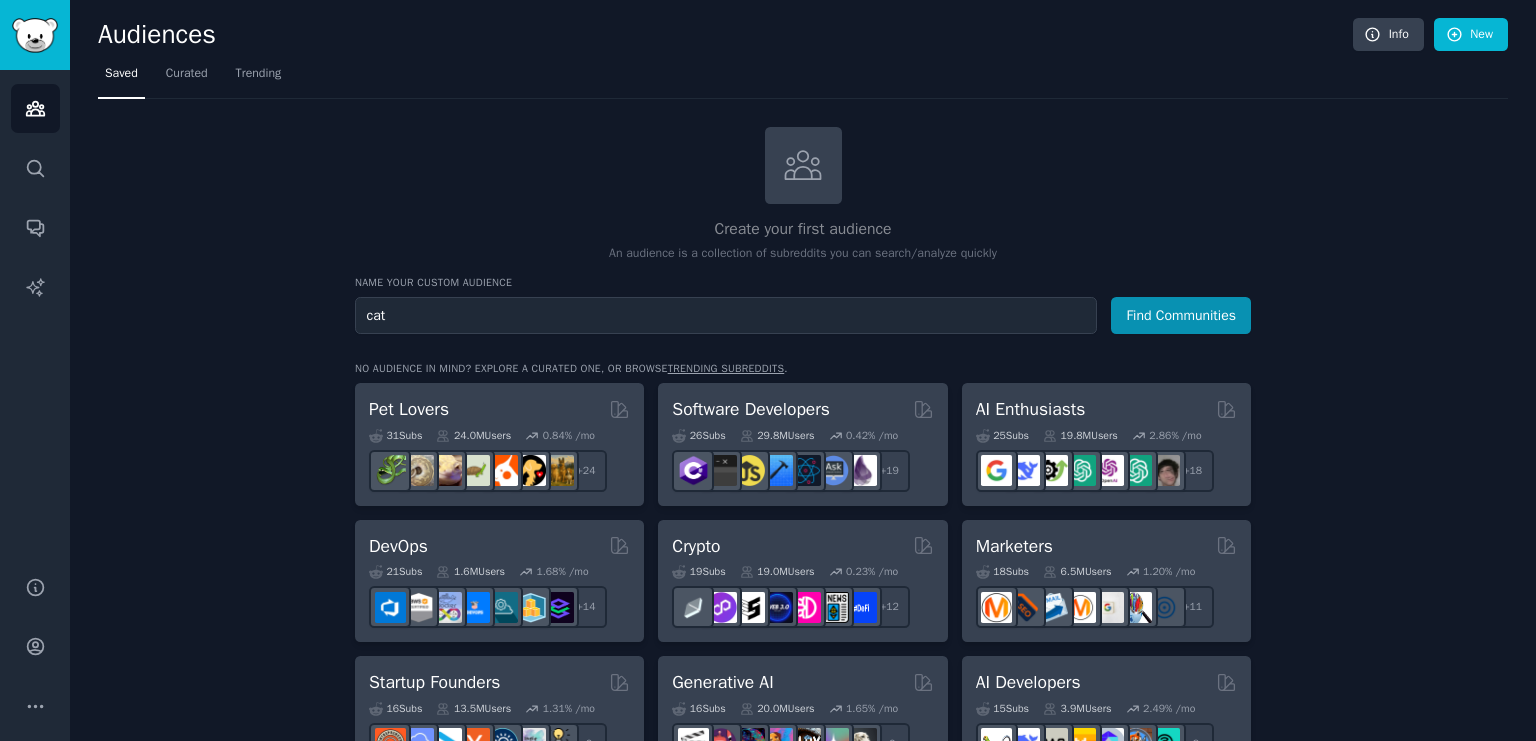 type on "cat" 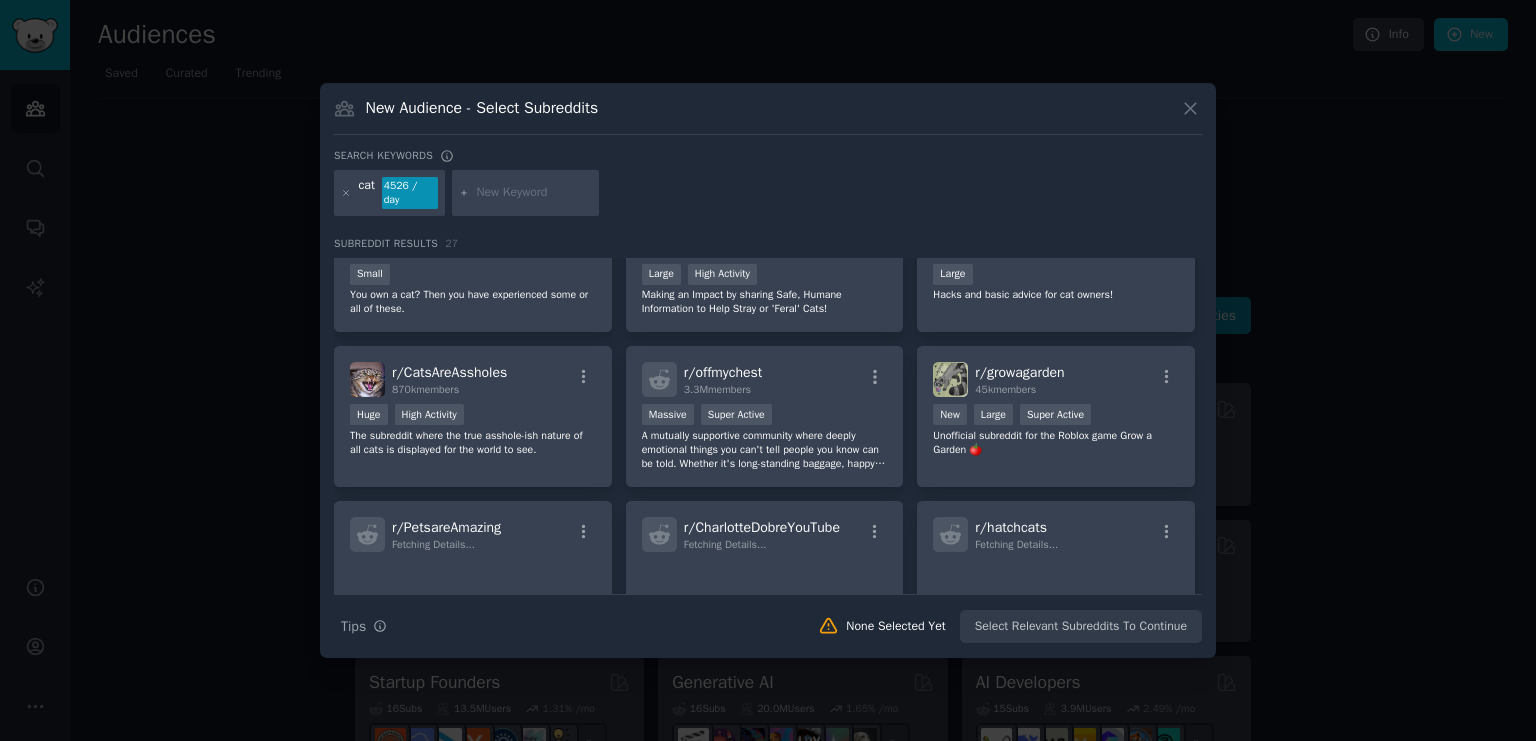 scroll, scrollTop: 1072, scrollLeft: 0, axis: vertical 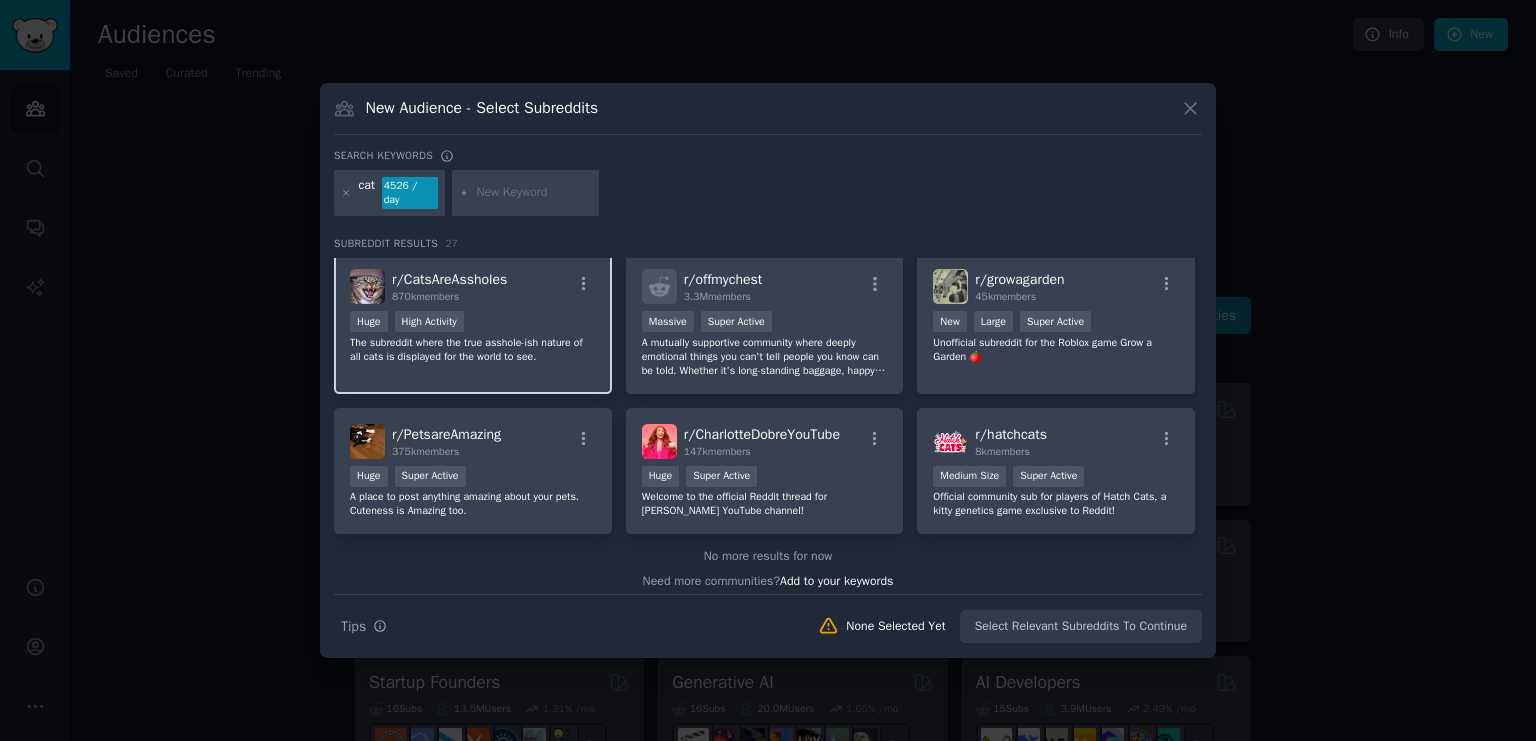 click on "r/ CatsAreAssholes 870k  members >= 80th percentile for submissions / day Huge High Activity The subreddit where the true asshole-ish nature of all cats is displayed for the world to see." at bounding box center (473, 323) 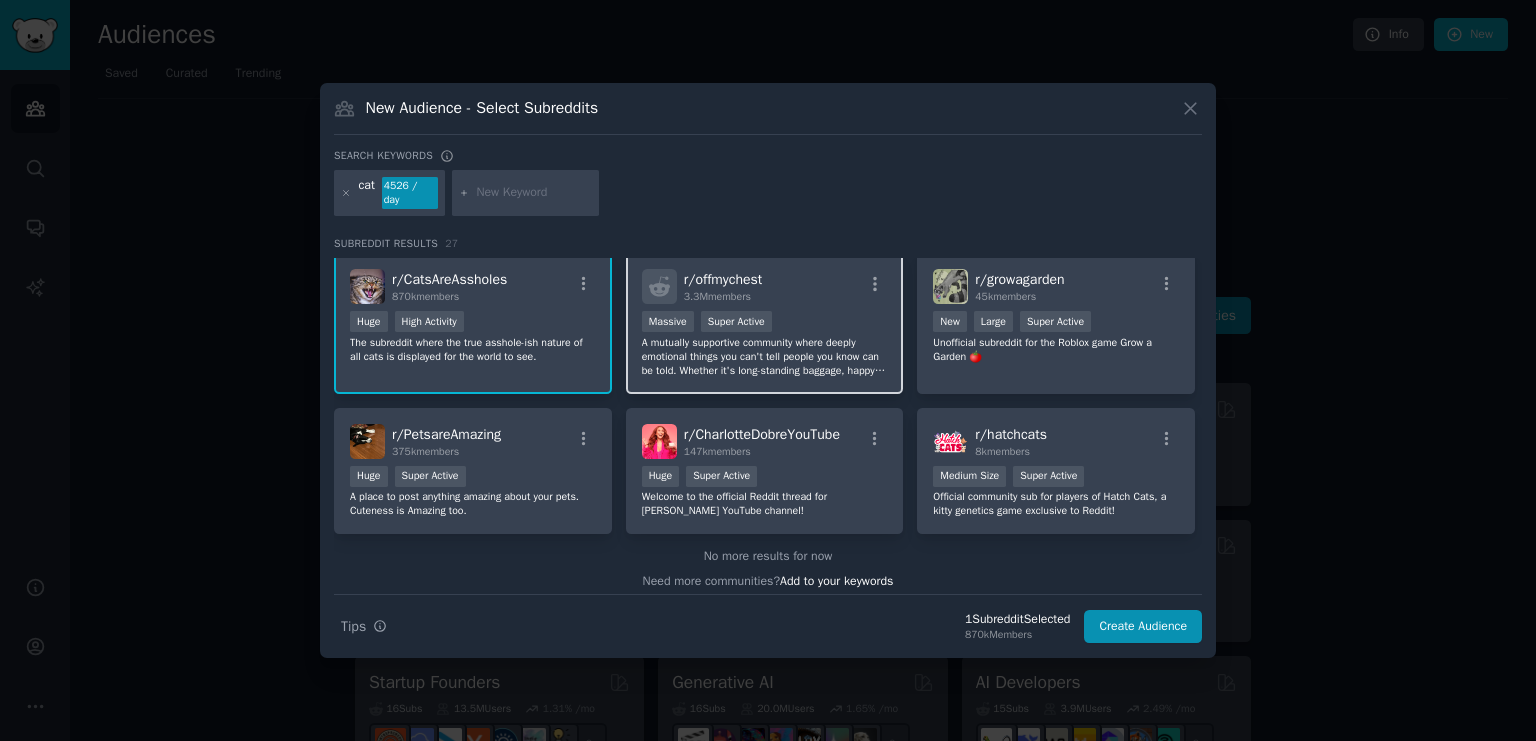 click on "A mutually supportive community where deeply emotional things you can't tell people you know can be told.
Whether it's long-standing baggage, happy thoughts, or recent trauma, posting it here may provide some relief. We'll listen, and if you want, we'll talk.
We aim to keep this a safe space." at bounding box center (765, 357) 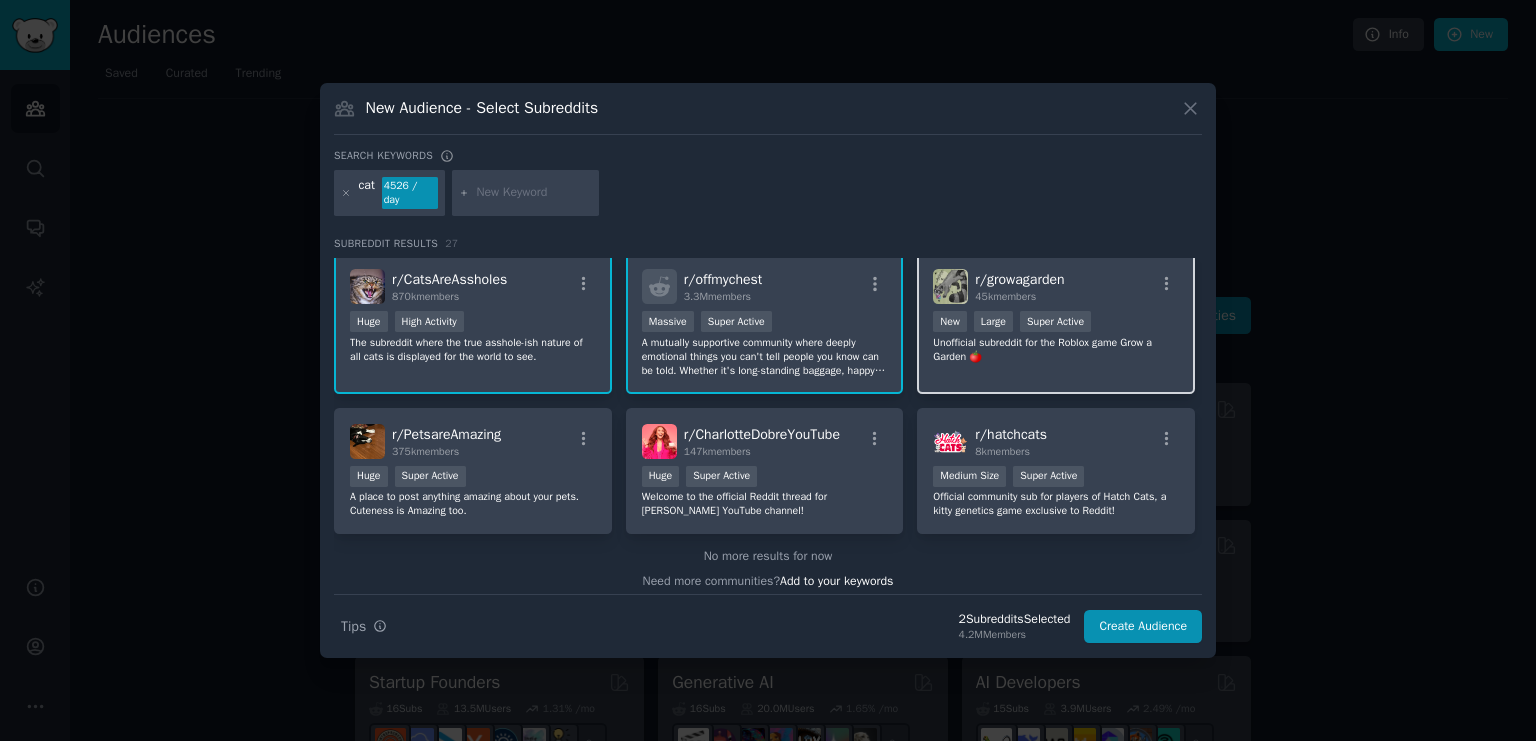 click on "r/ growagarden 45k  members New Large Super Active Unofficial subreddit for the Roblox game Grow a Garden 🍅" at bounding box center (1056, 323) 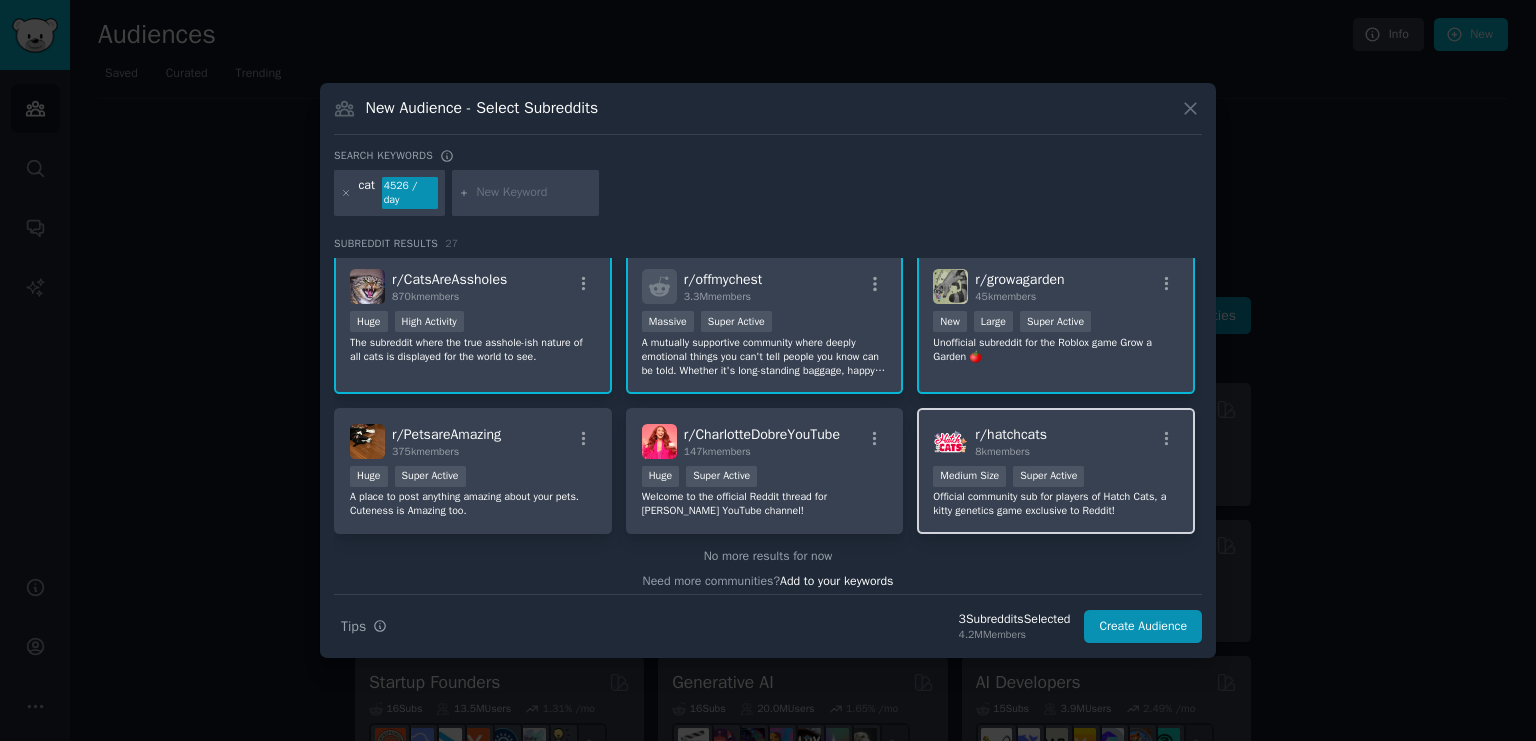 click on "r/ hatchcats 8k  members" at bounding box center [1056, 441] 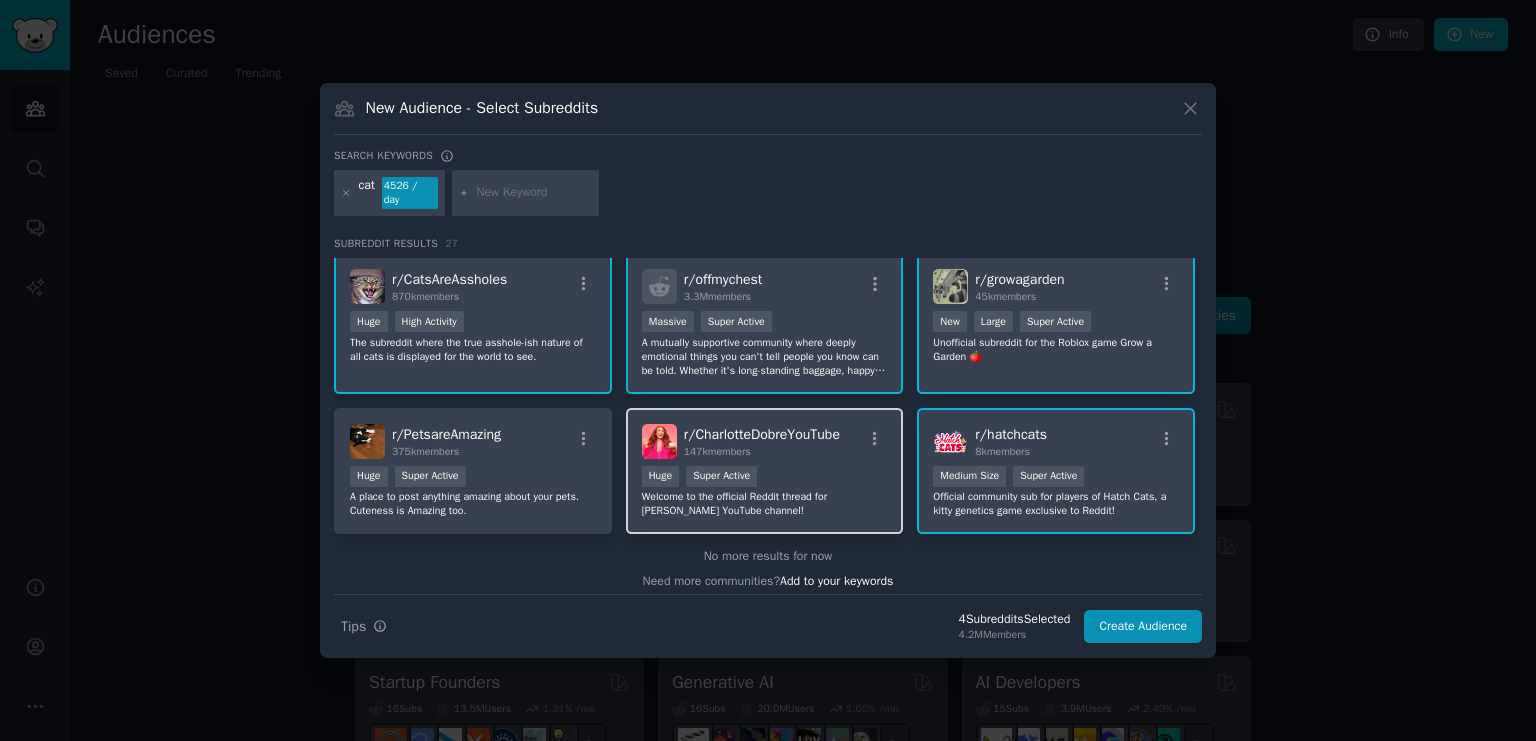 click on "r/ CharlotteDobreYouTube 147k  members Huge Super Active Welcome to the official Reddit thread for Charlotte Dobre’s YouTube channel!" at bounding box center (765, 471) 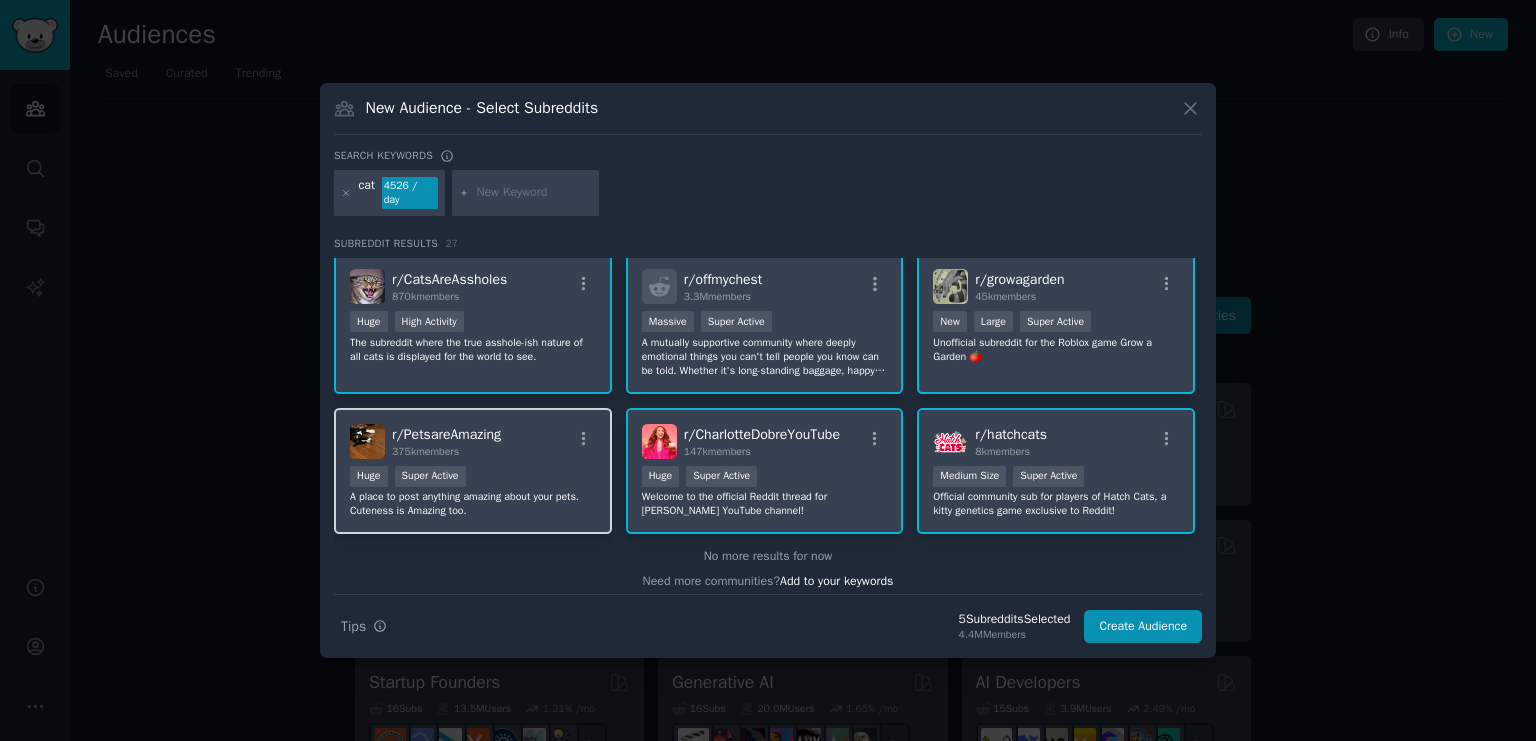 click on "r/ PetsareAmazing 375k  members" at bounding box center (473, 441) 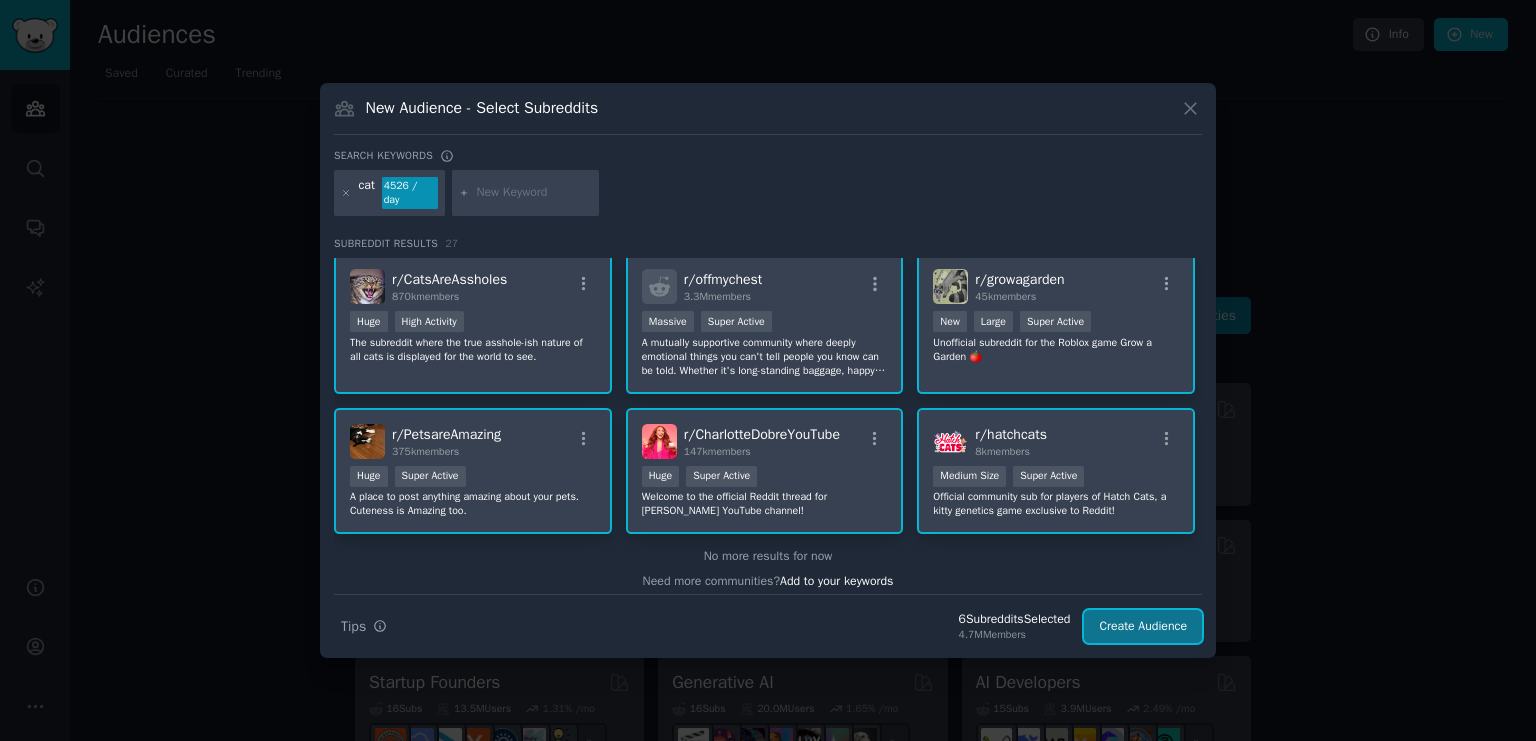 click on "Create Audience" at bounding box center [1143, 627] 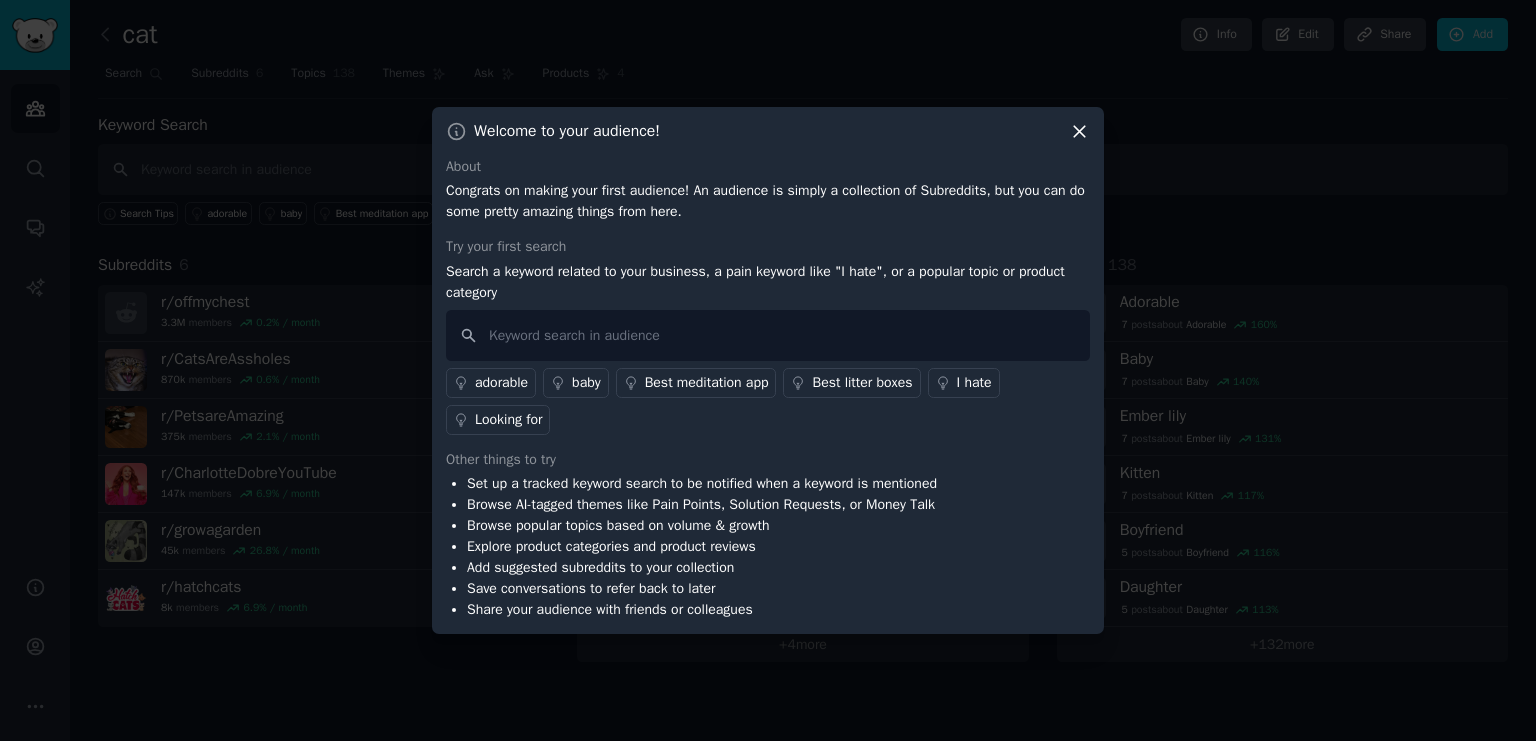 click on "baby" at bounding box center [586, 382] 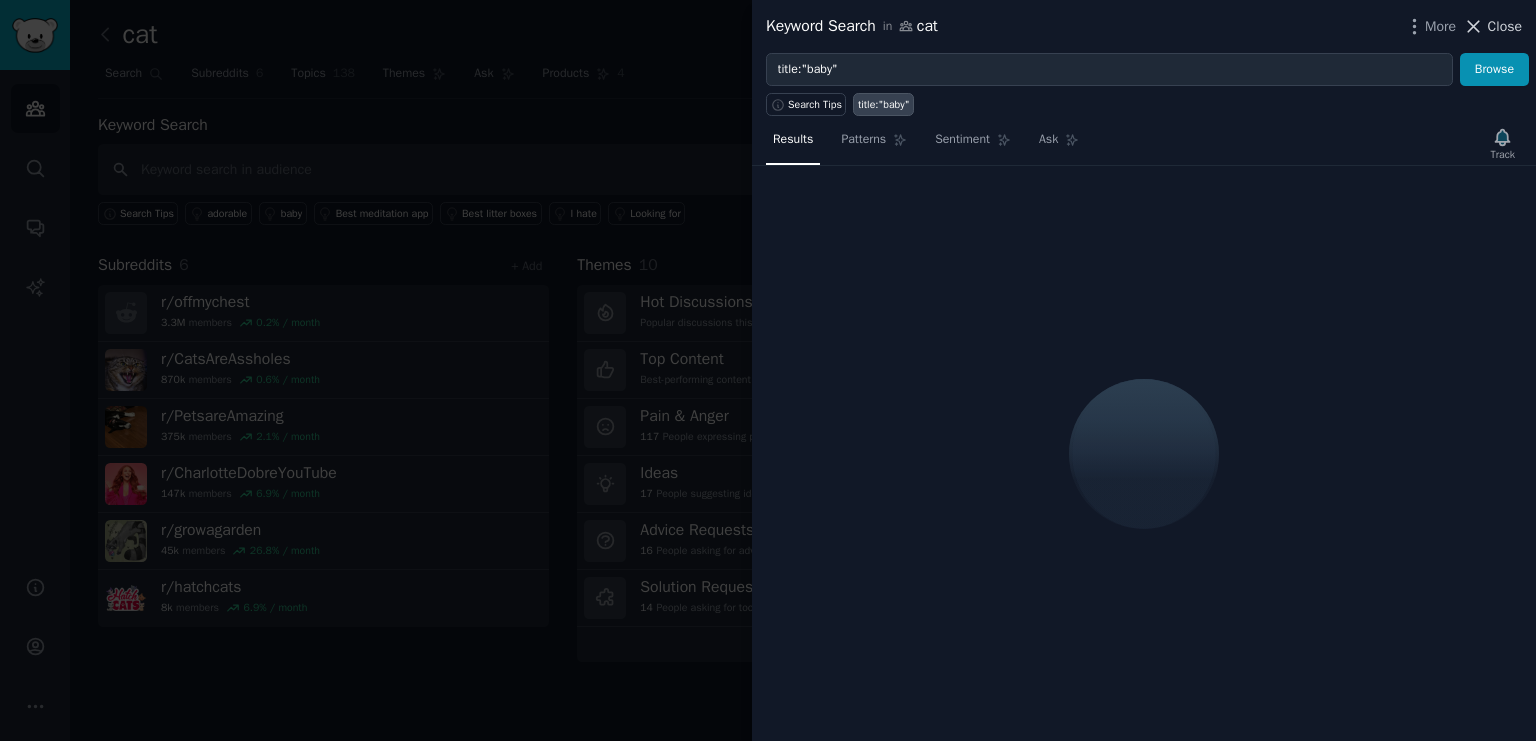click on "Close" at bounding box center (1505, 26) 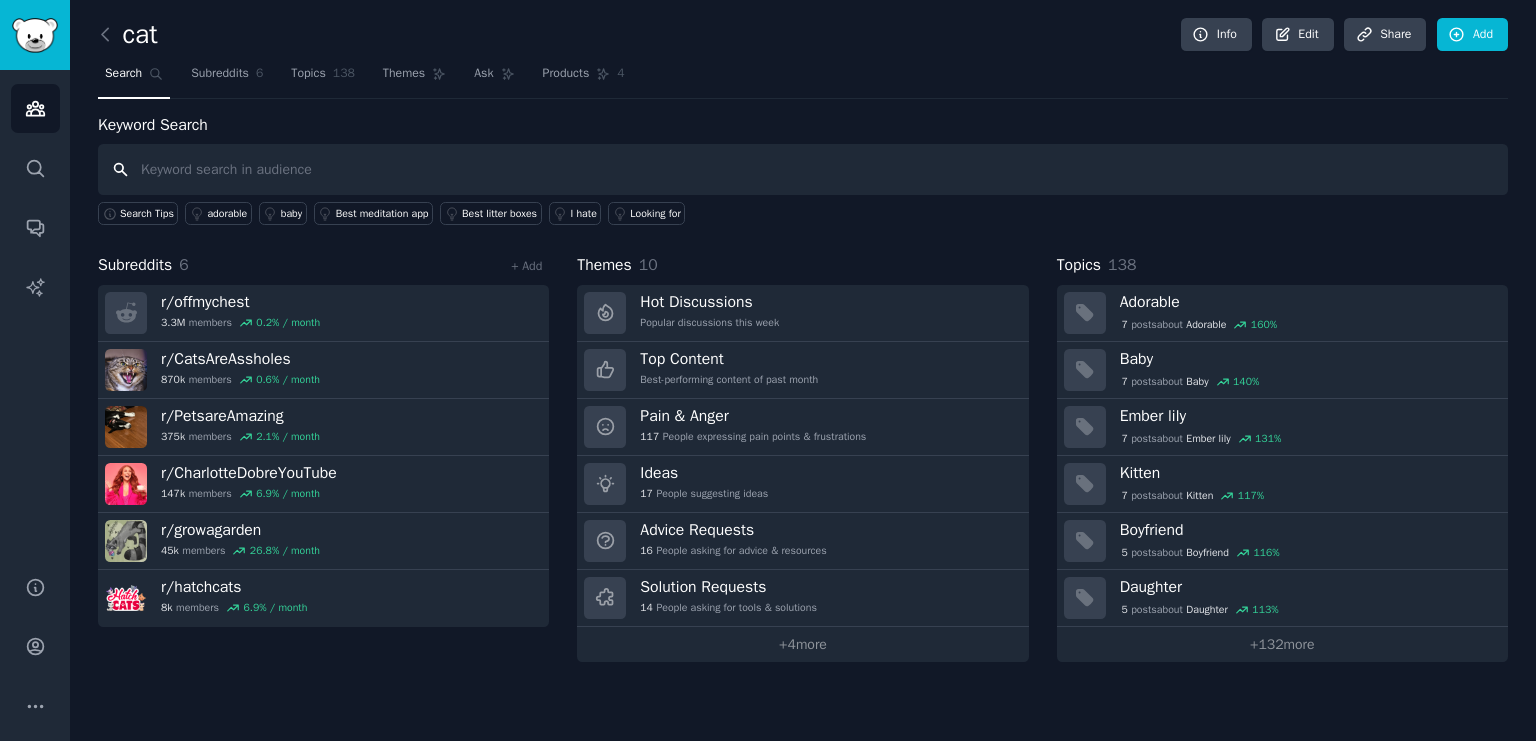 click at bounding box center (803, 169) 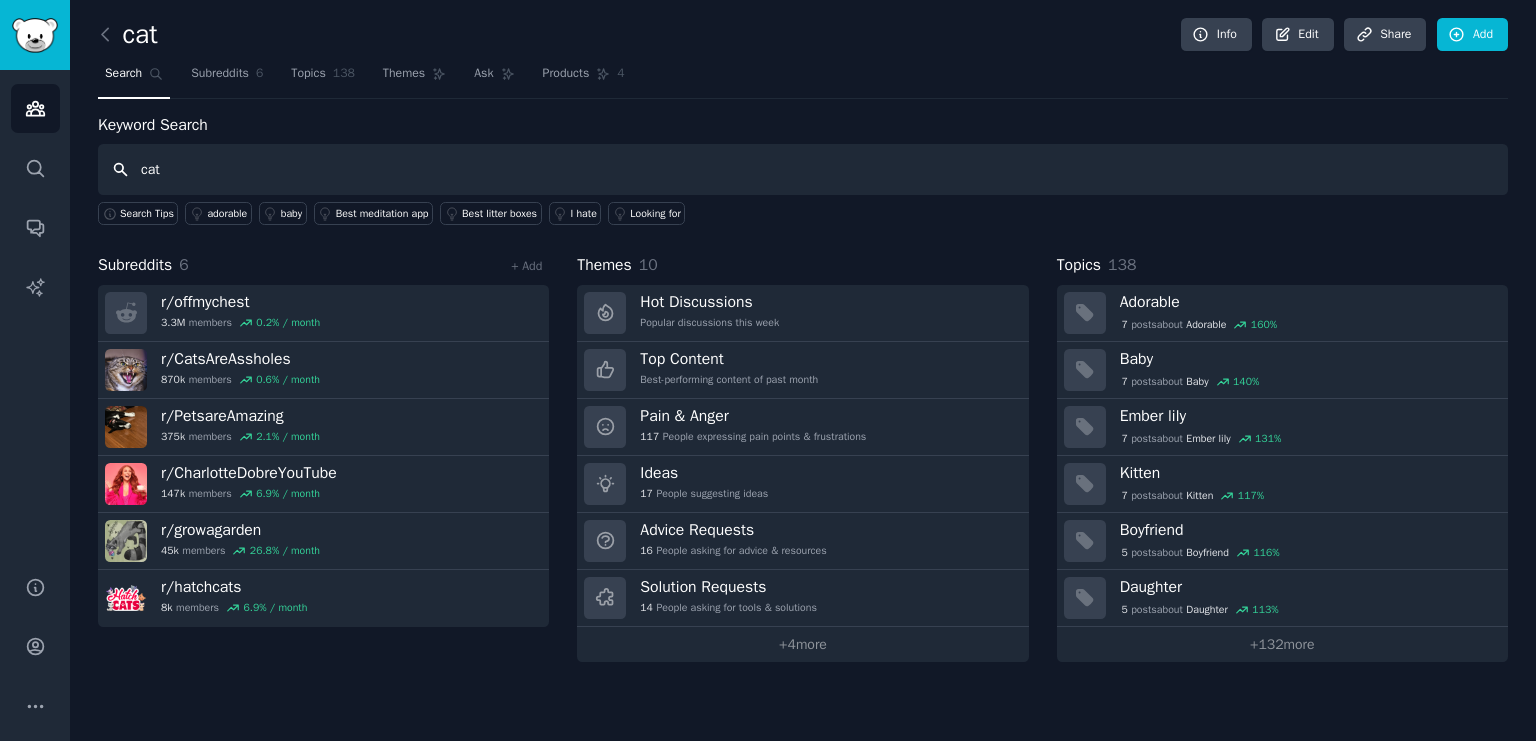 type on "cat" 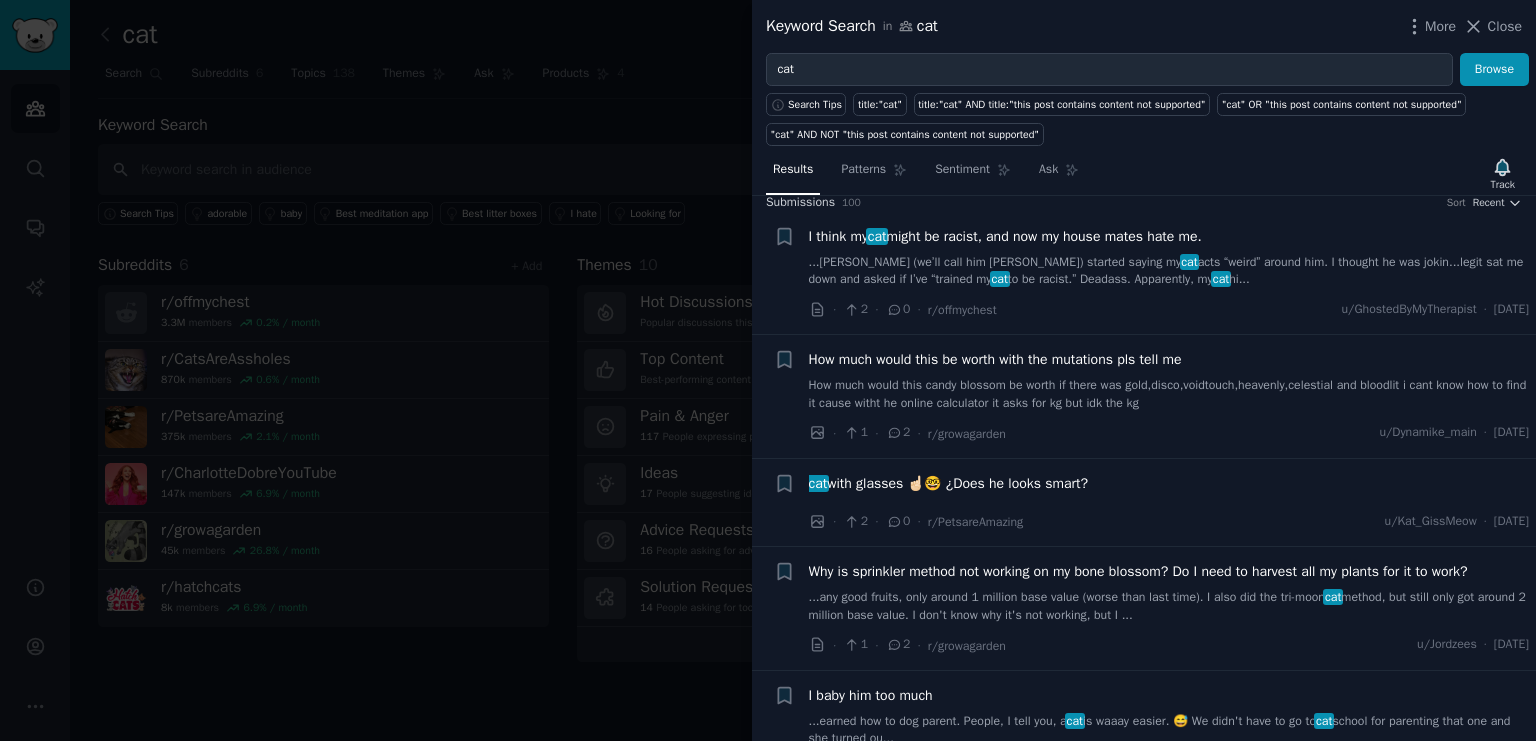 scroll, scrollTop: 0, scrollLeft: 0, axis: both 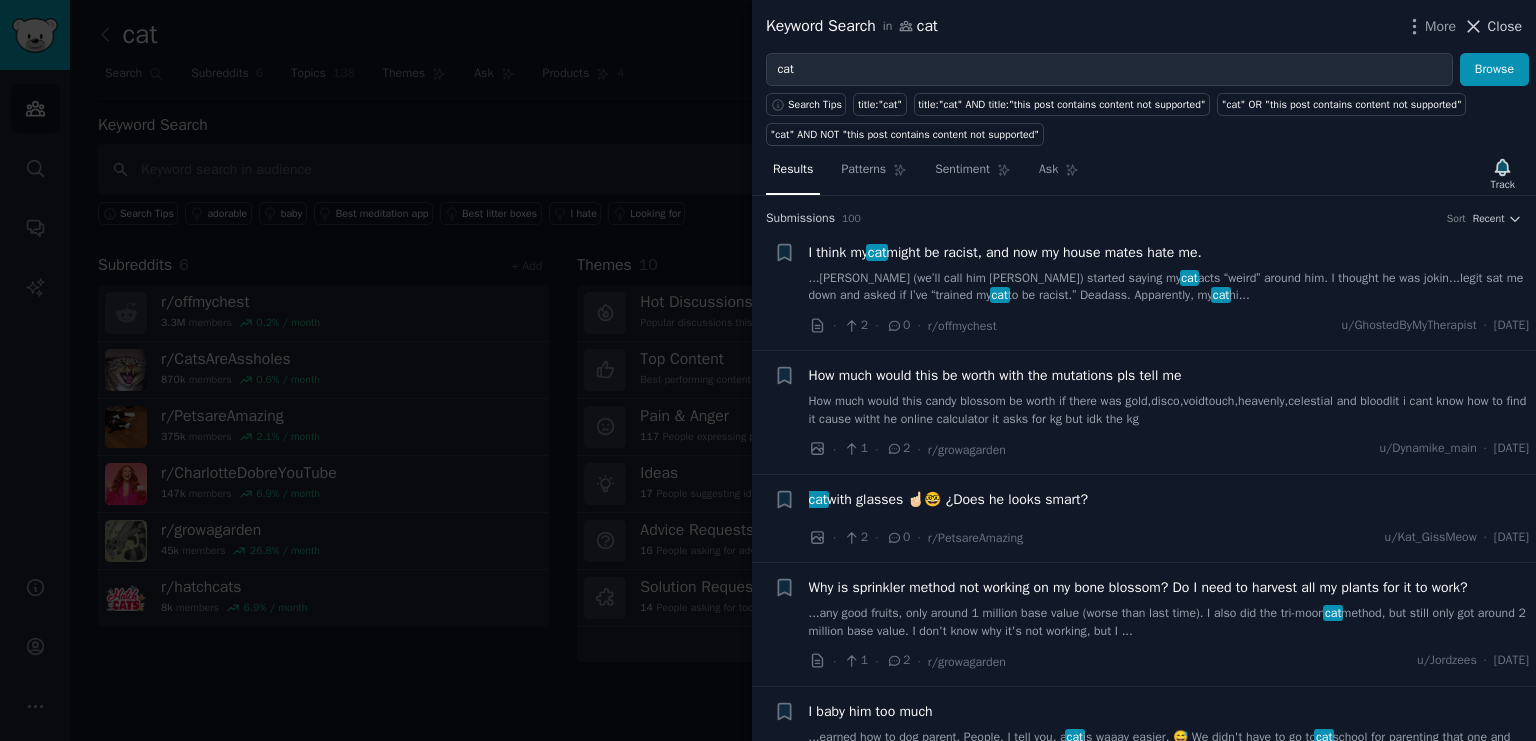 click on "Close" at bounding box center (1505, 26) 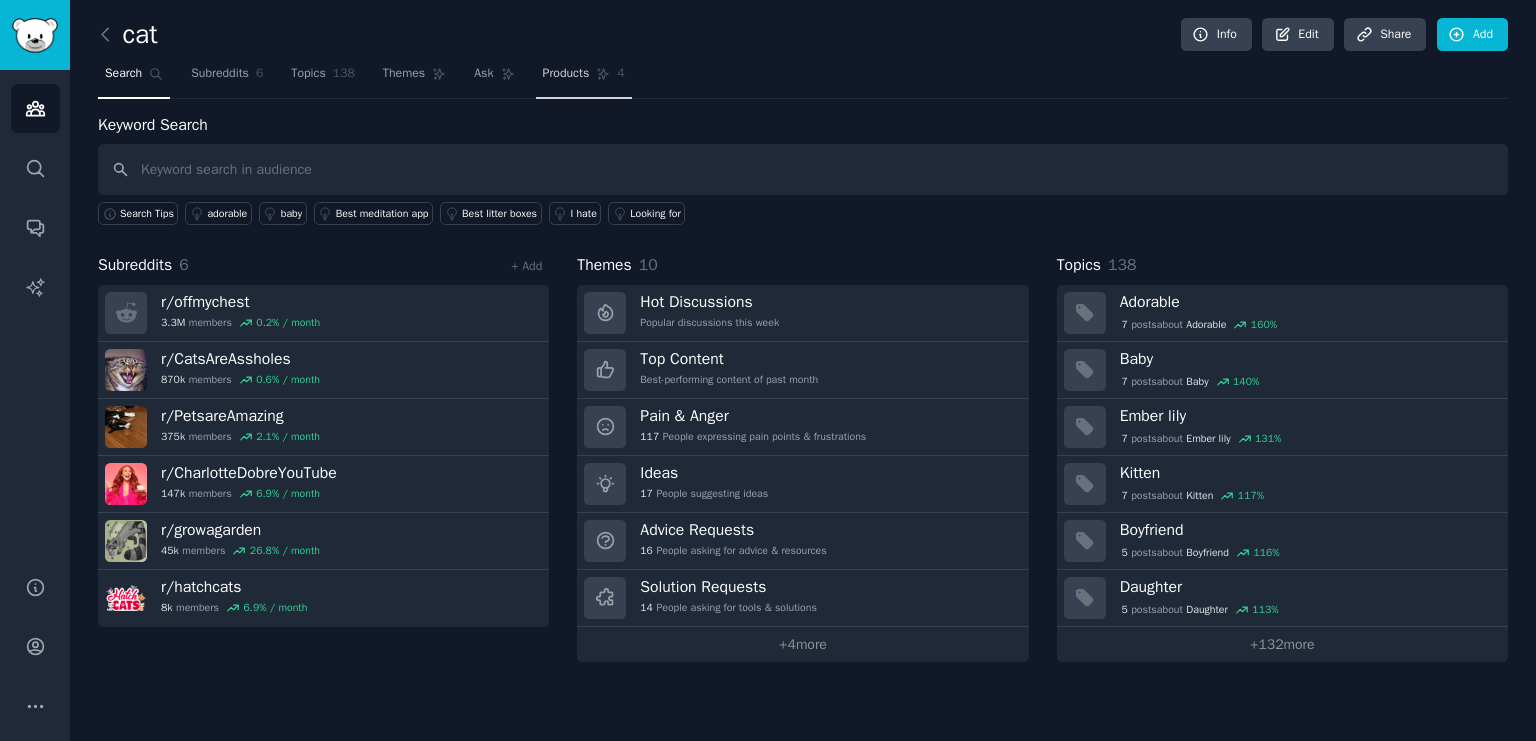 click on "Products" at bounding box center (566, 74) 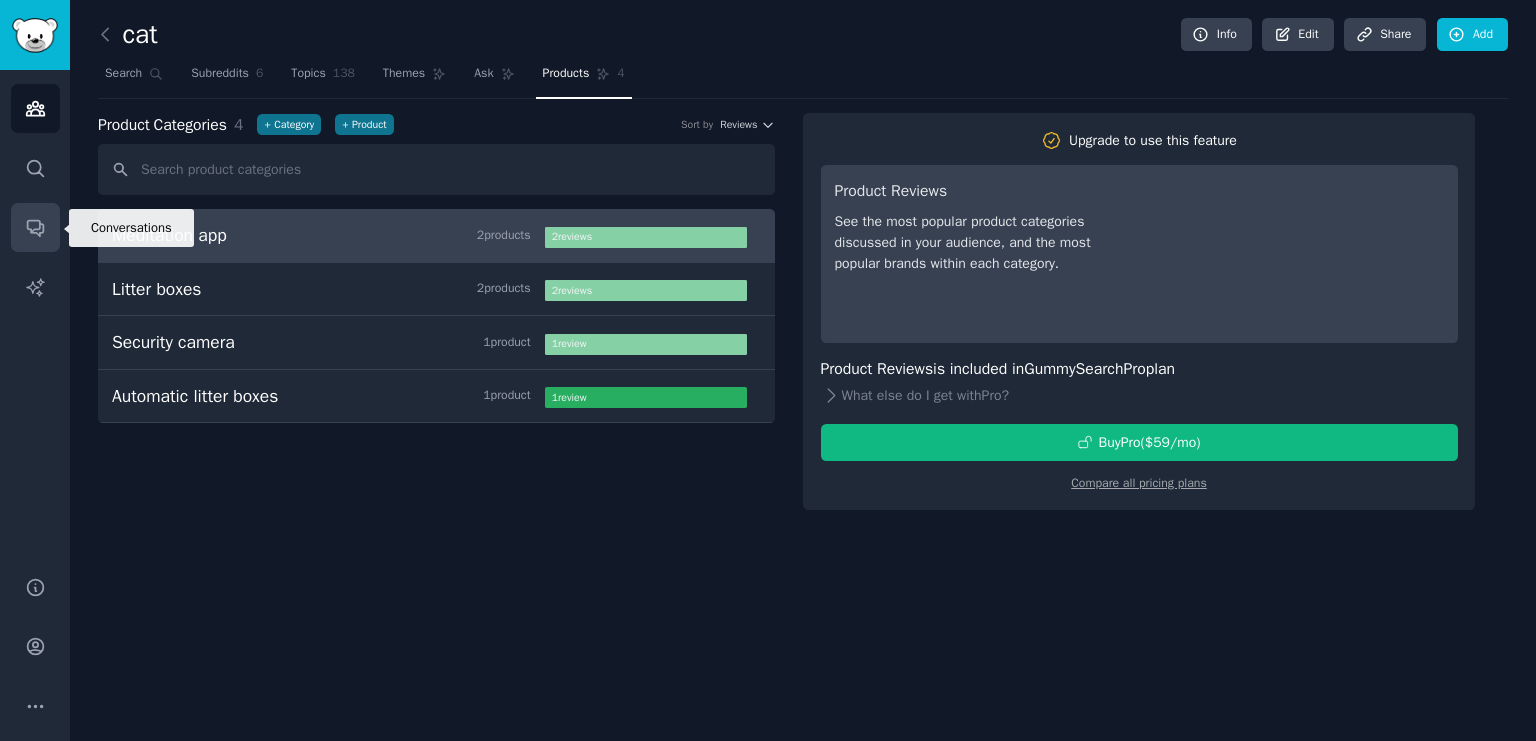 click 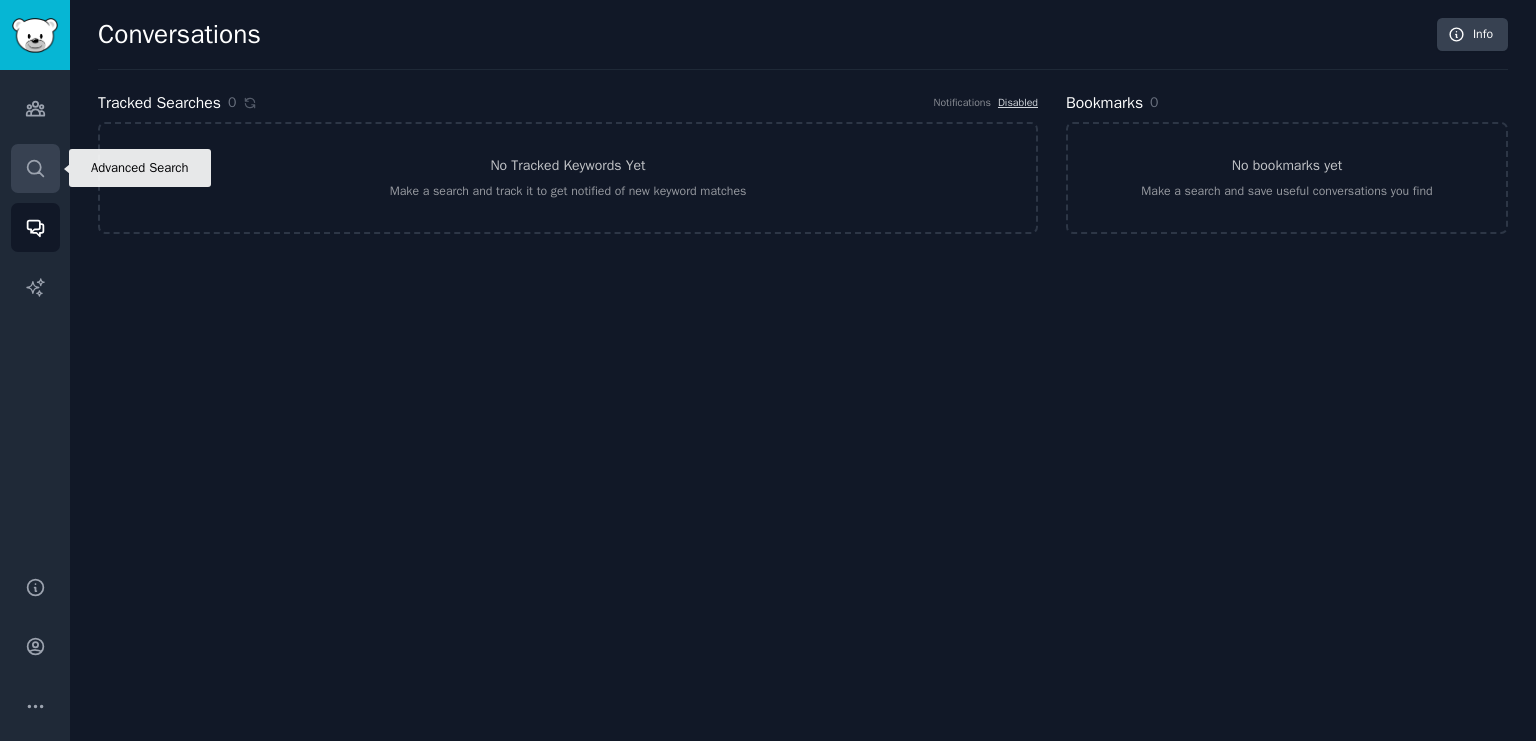 click 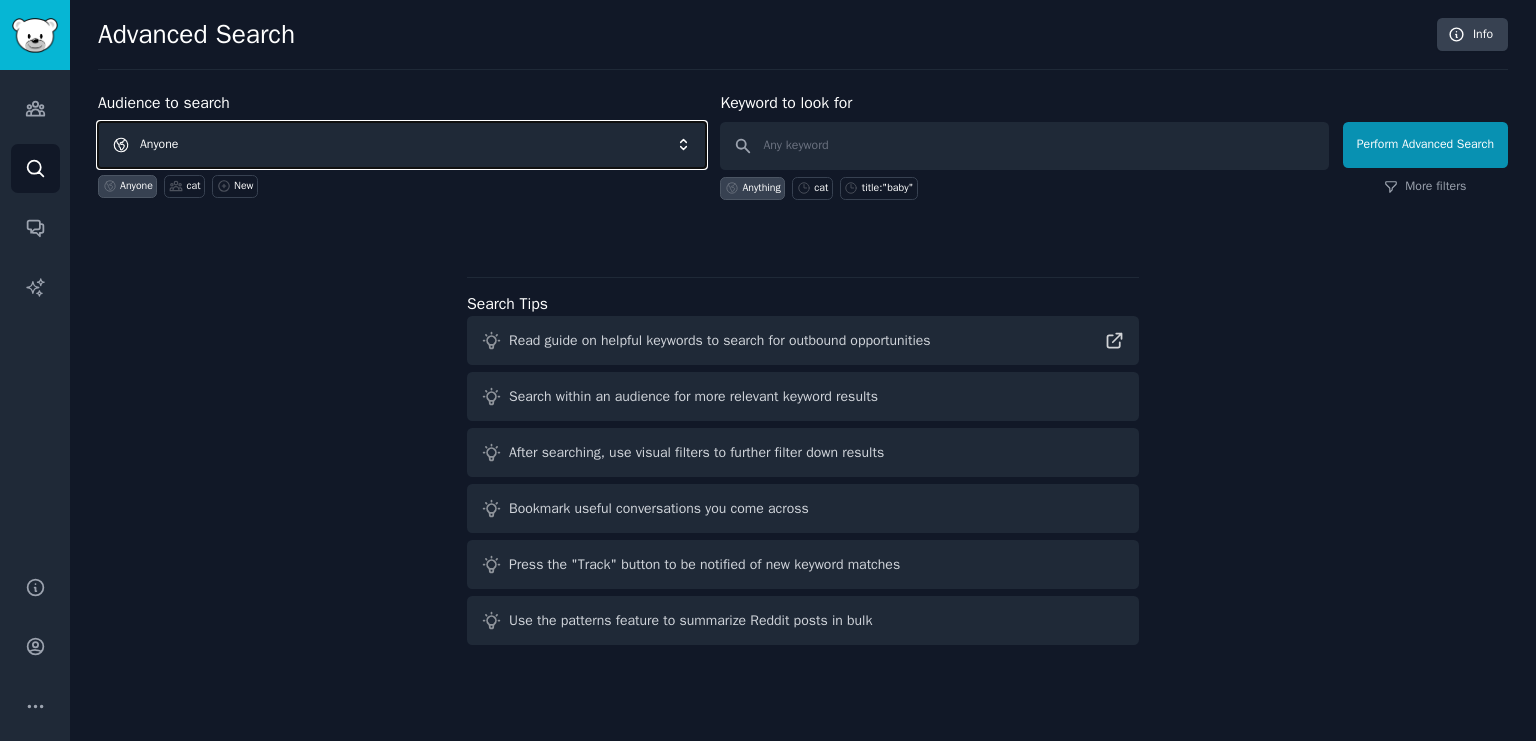 click on "Anyone" at bounding box center [402, 145] 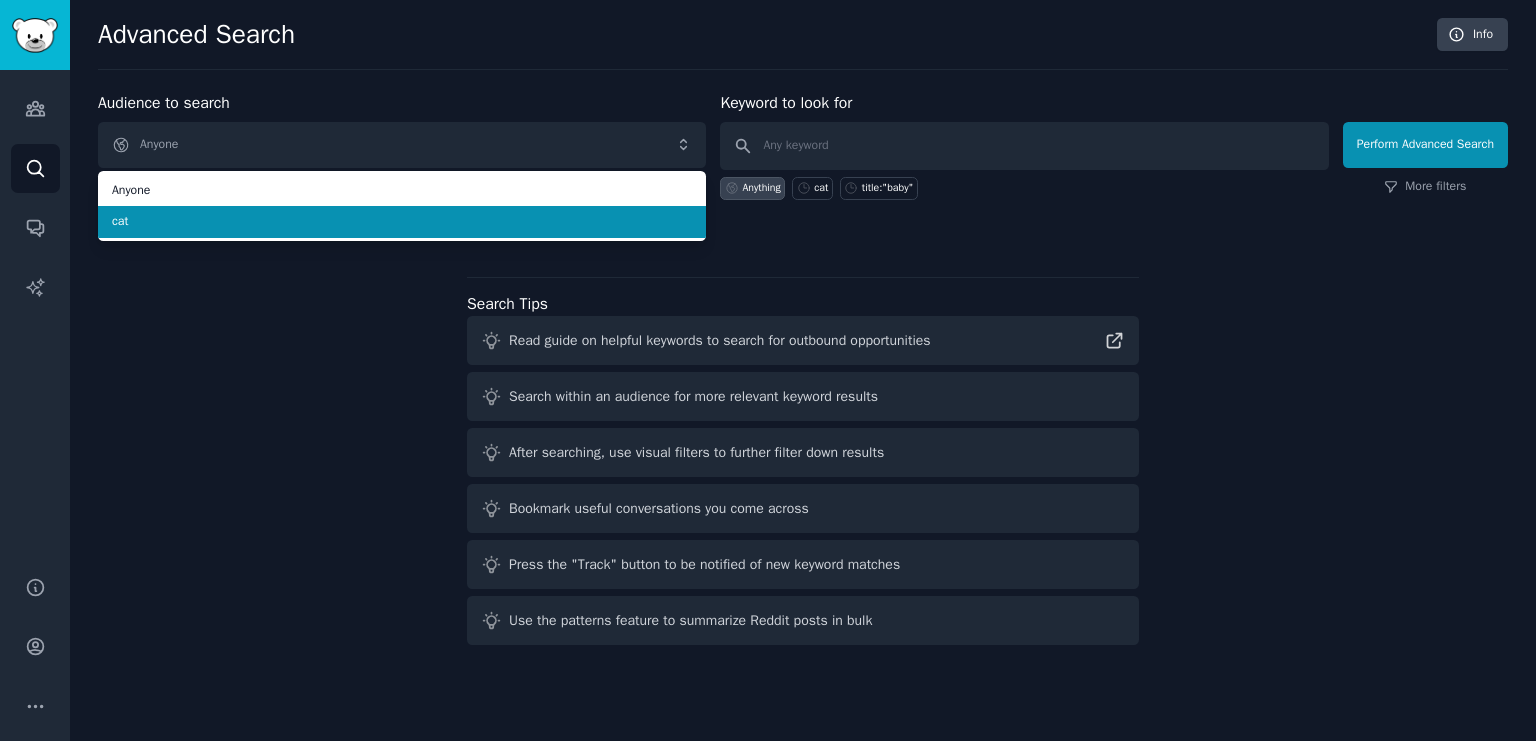 click on "cat" at bounding box center (402, 222) 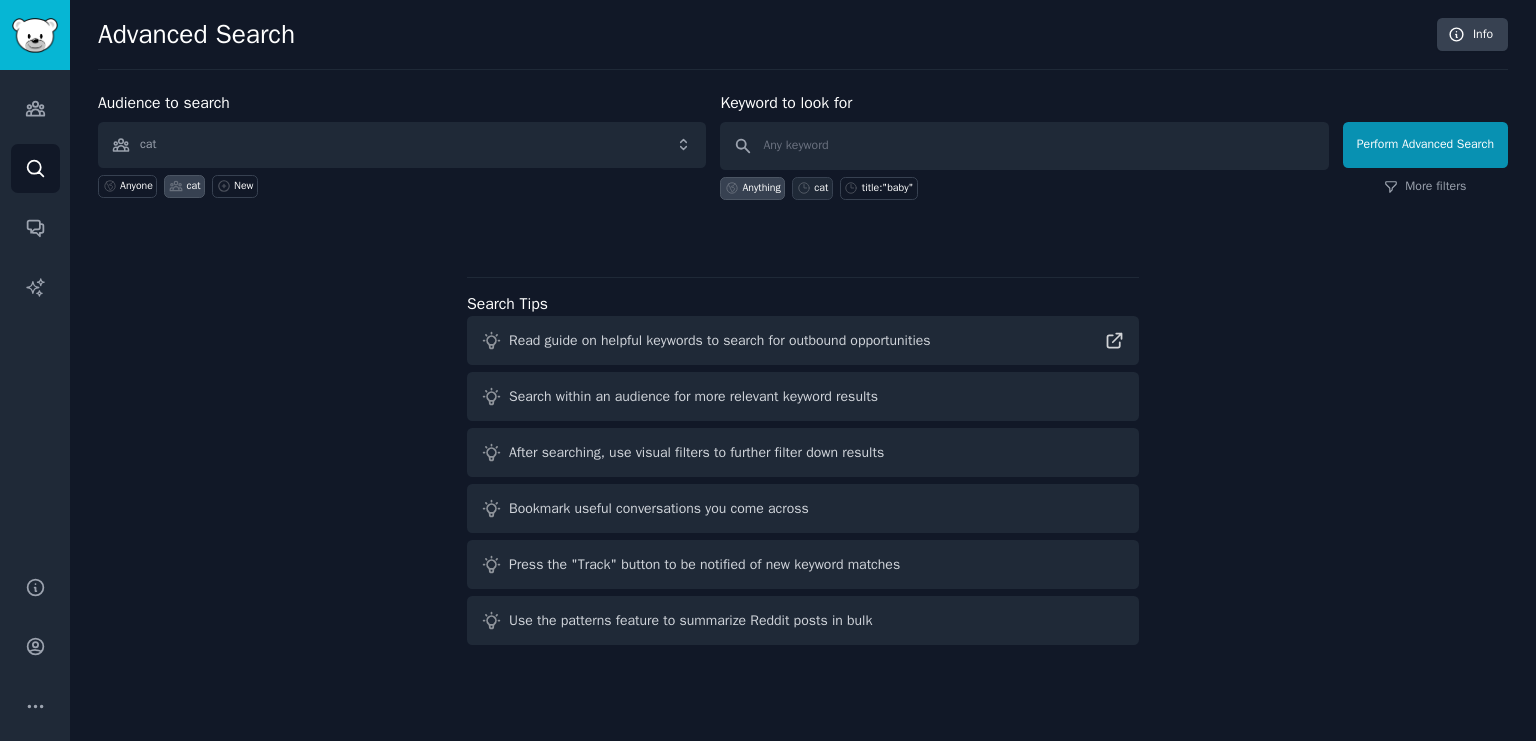 click on "cat" at bounding box center (812, 188) 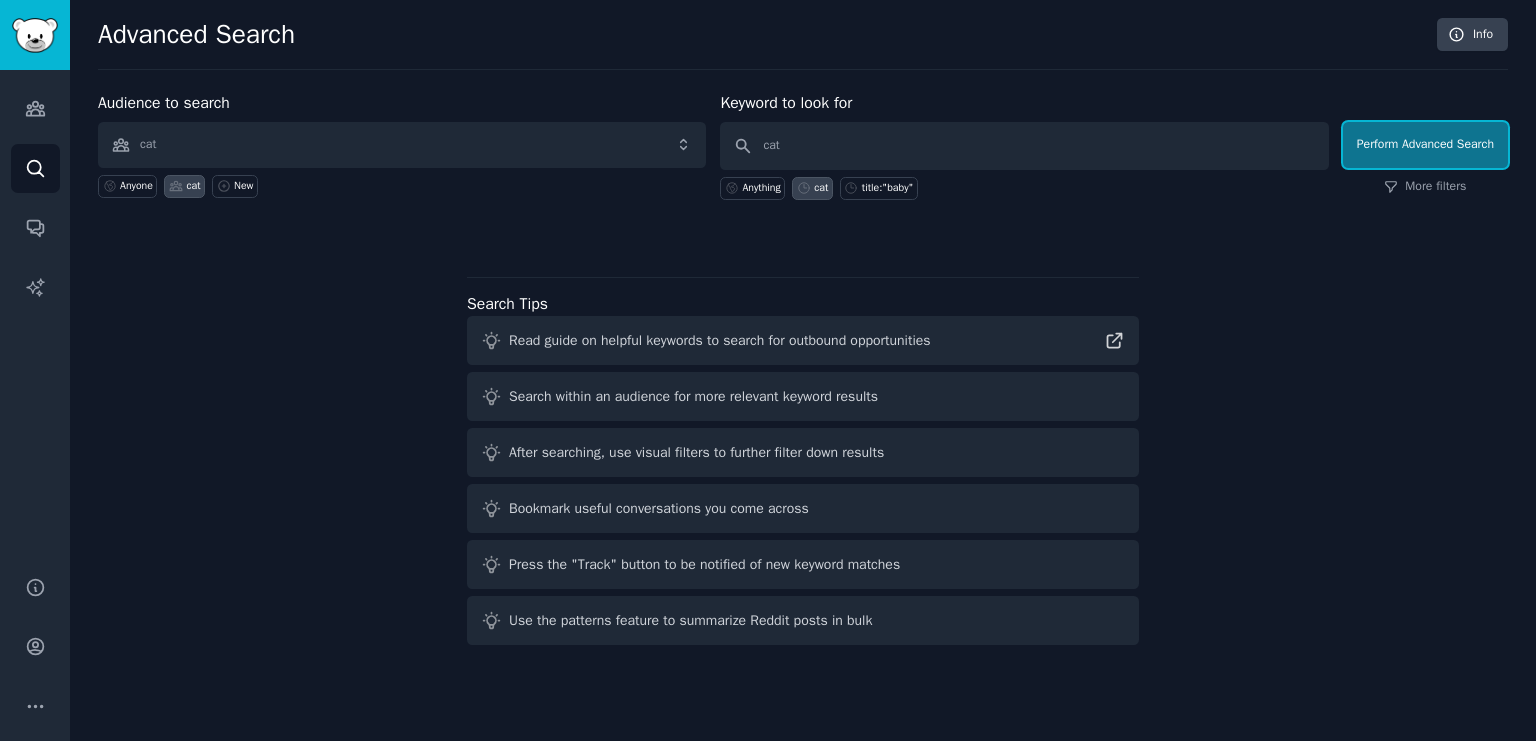 click on "Perform Advanced Search" at bounding box center [1425, 145] 